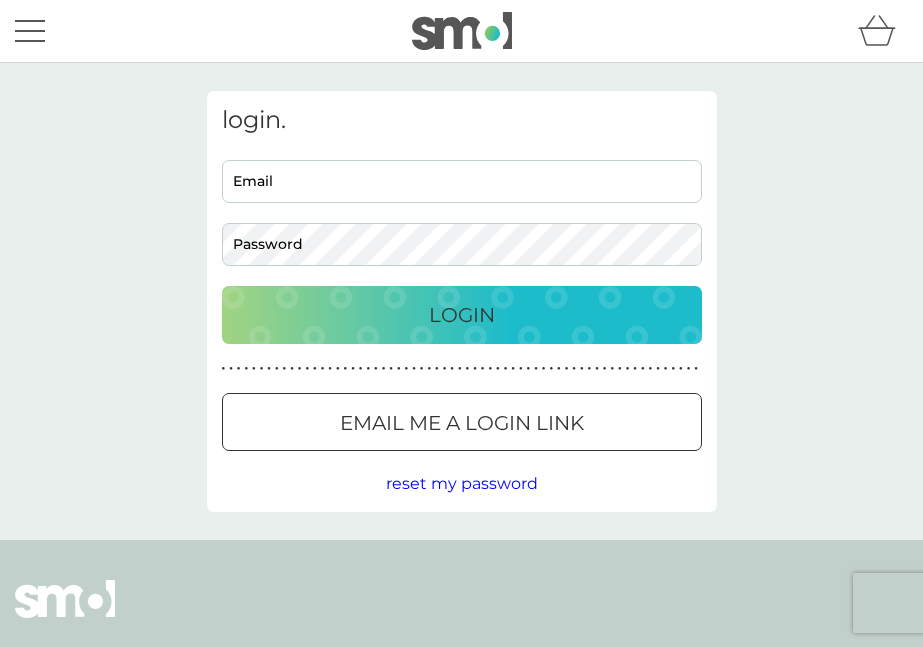 scroll, scrollTop: 0, scrollLeft: 0, axis: both 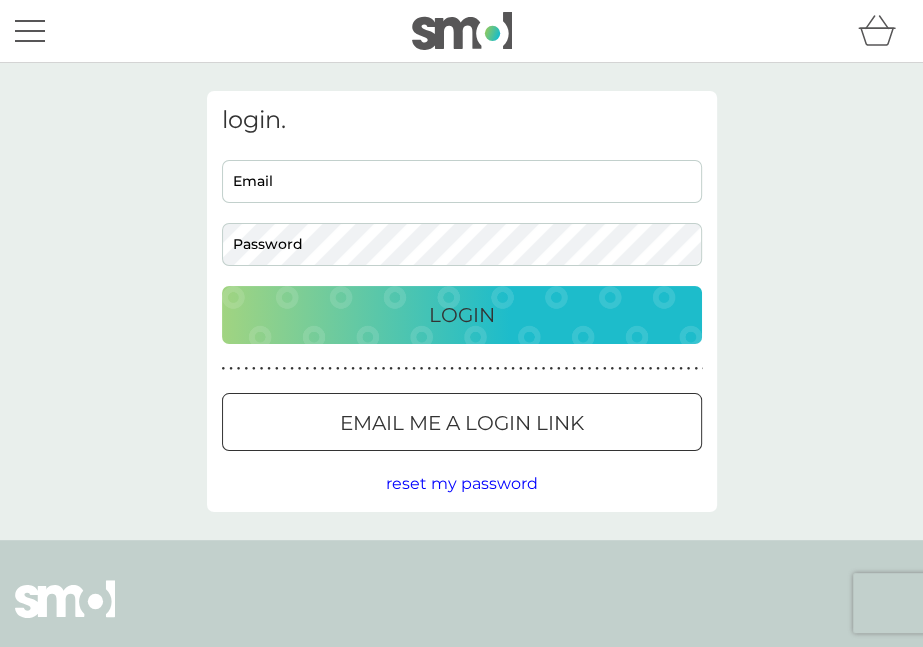 type on "[EMAIL_ADDRESS][DOMAIN_NAME]" 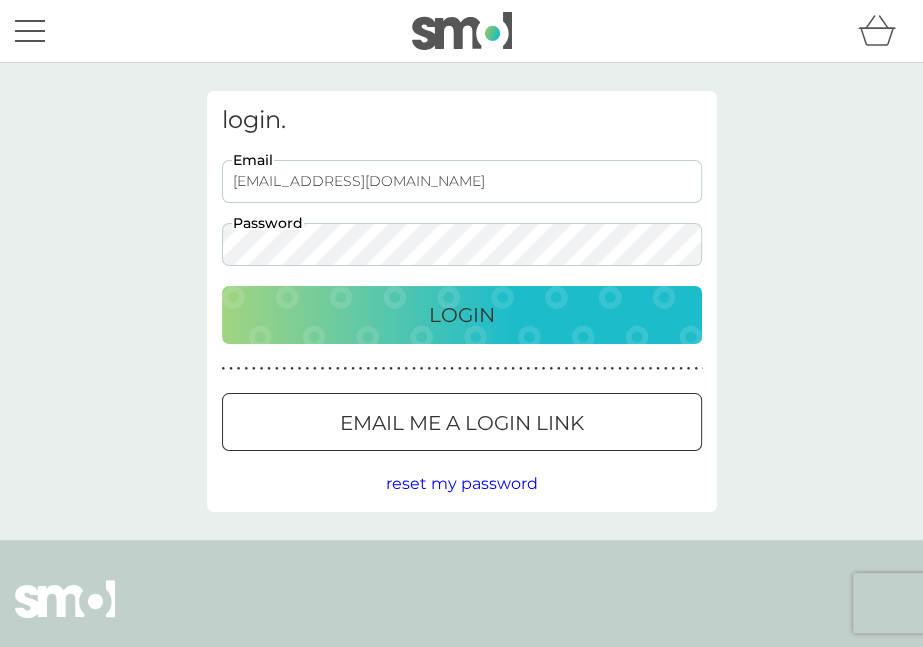 click on "Login" at bounding box center (462, 315) 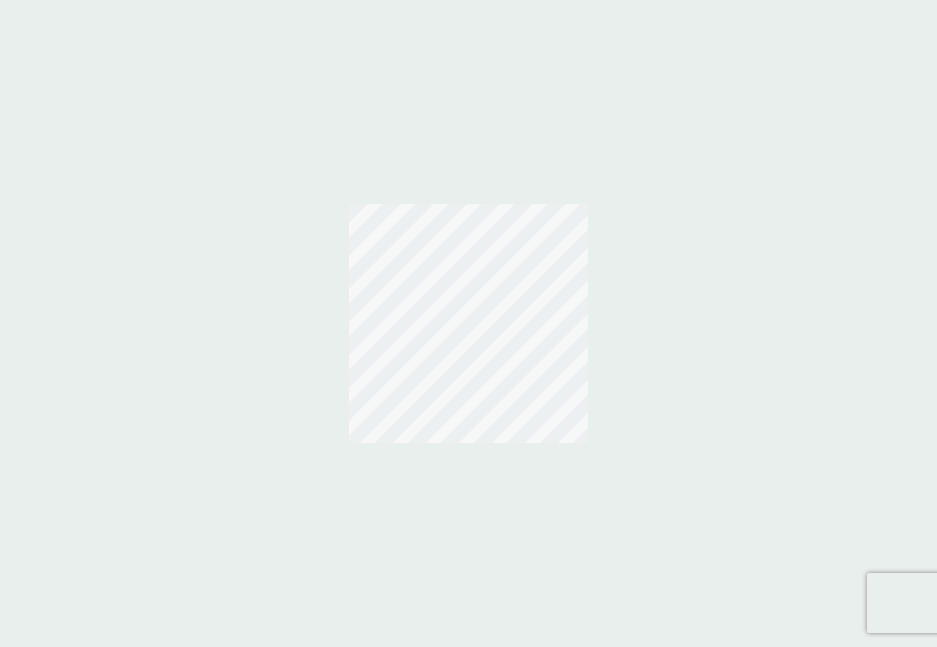 scroll, scrollTop: 0, scrollLeft: 0, axis: both 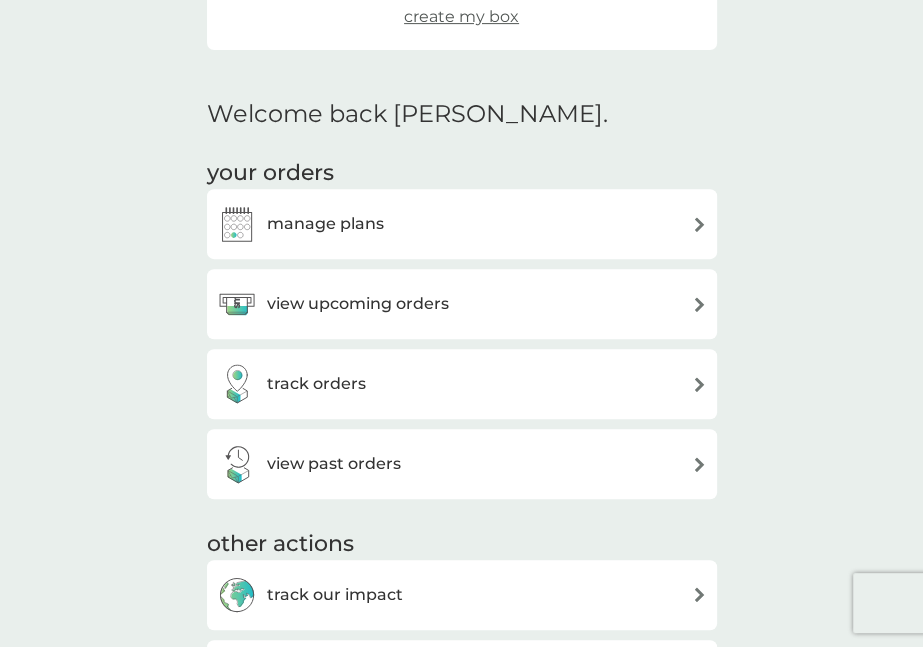 click on "view upcoming orders" at bounding box center [358, 304] 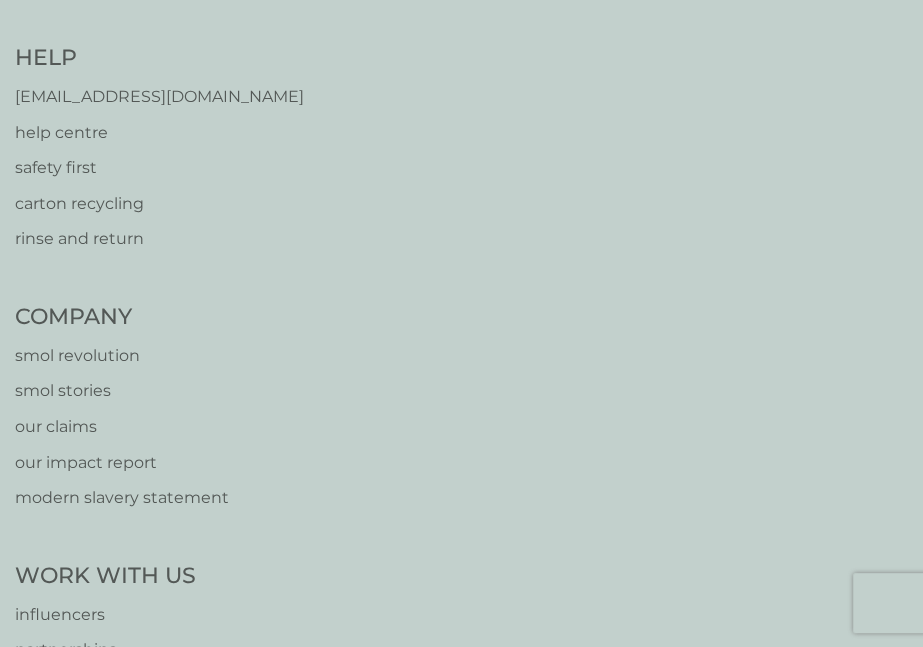 scroll, scrollTop: 0, scrollLeft: 0, axis: both 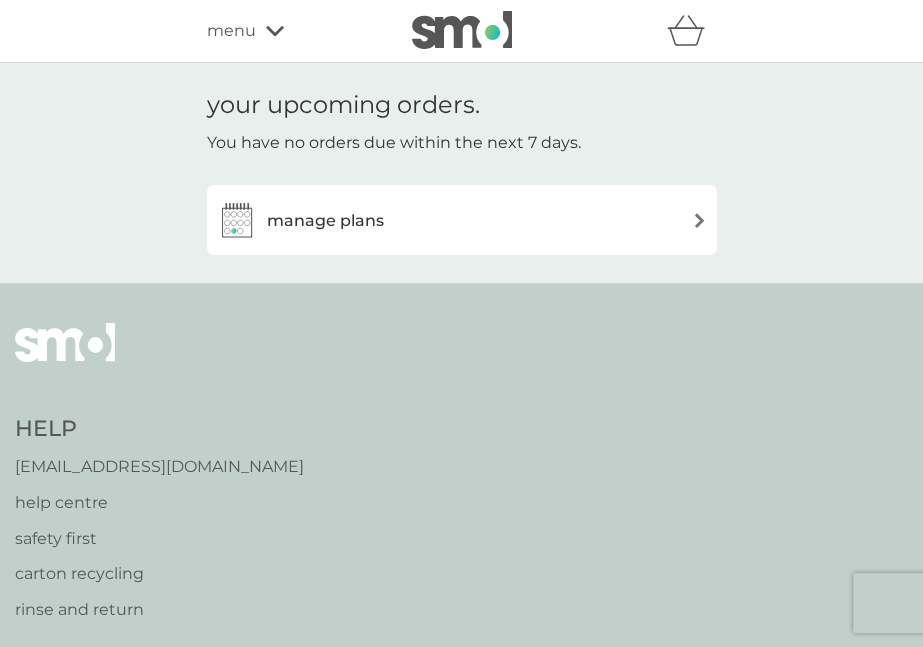 click on "manage plans" at bounding box center [325, 221] 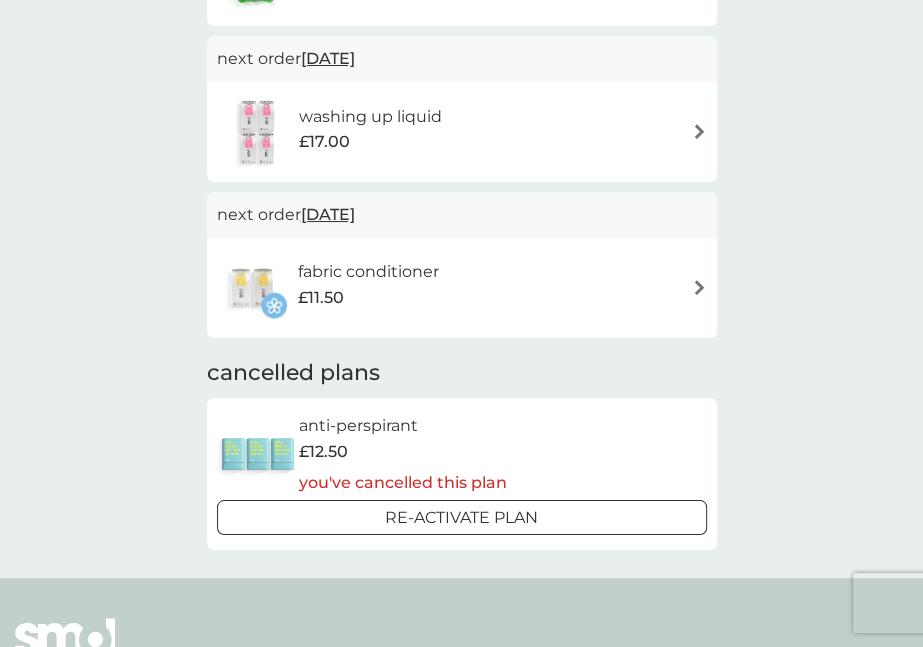 scroll, scrollTop: 590, scrollLeft: 0, axis: vertical 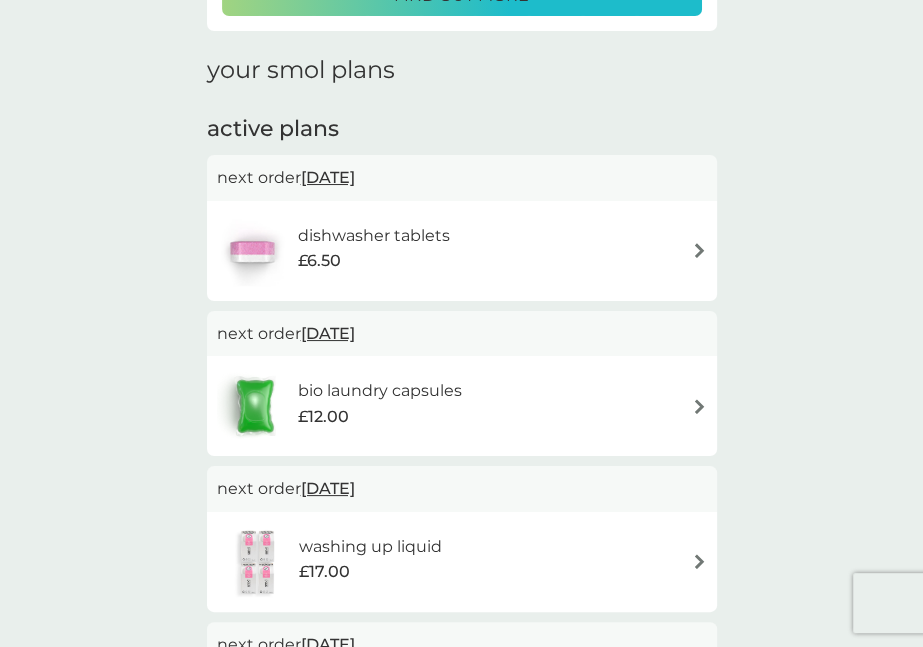 drag, startPoint x: 930, startPoint y: 158, endPoint x: 294, endPoint y: 236, distance: 640.7652 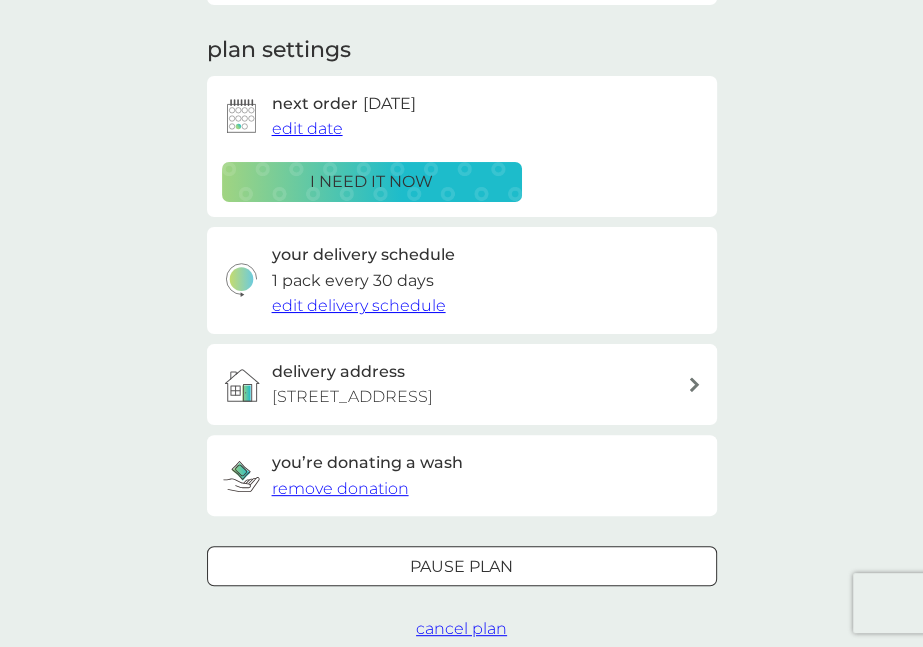 scroll, scrollTop: 0, scrollLeft: 0, axis: both 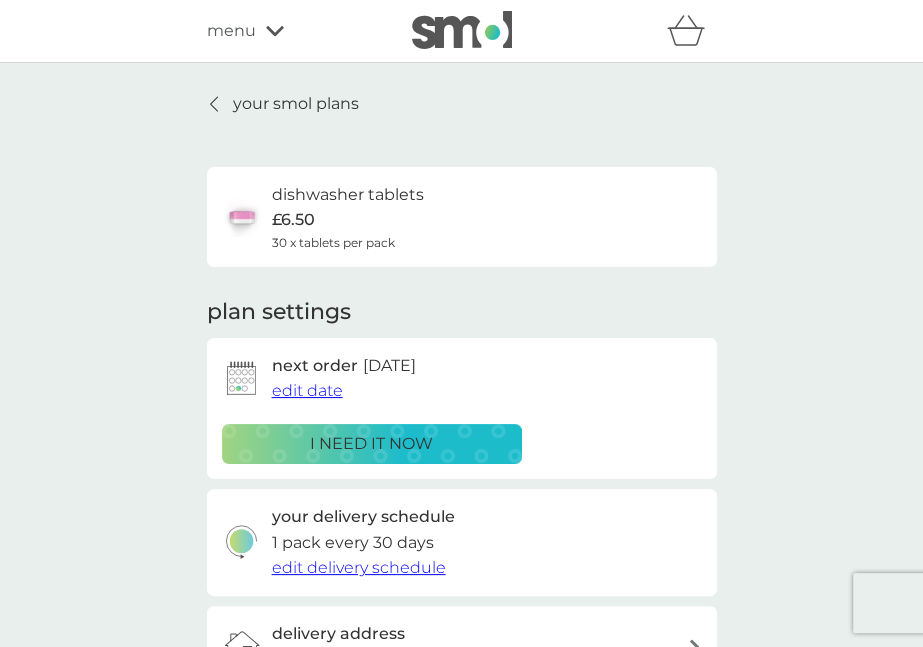 click on "edit date" at bounding box center (307, 390) 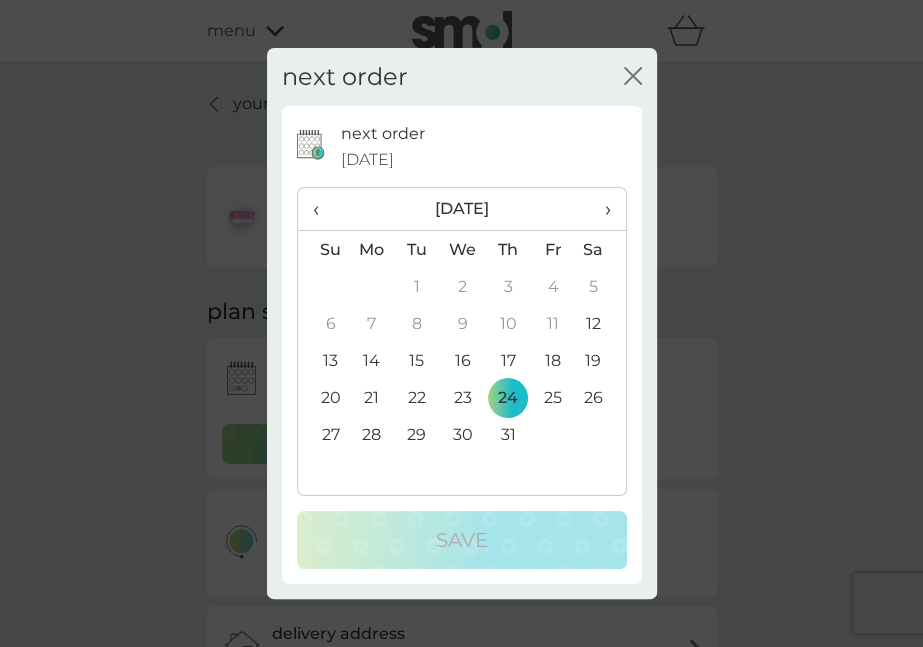 click on "›" at bounding box center (600, 209) 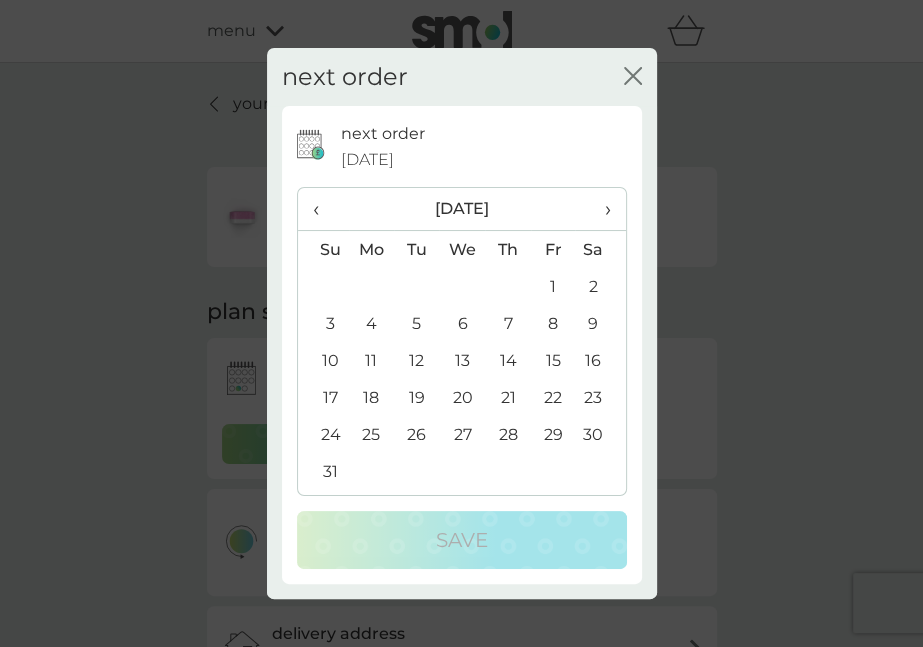 click on "29" at bounding box center (553, 434) 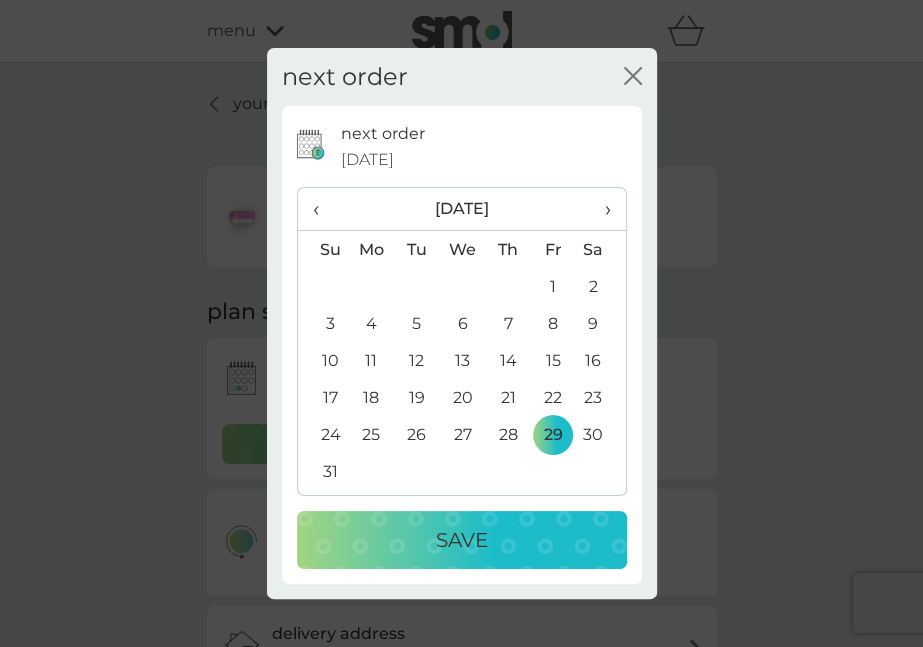 click on "Save" at bounding box center (462, 540) 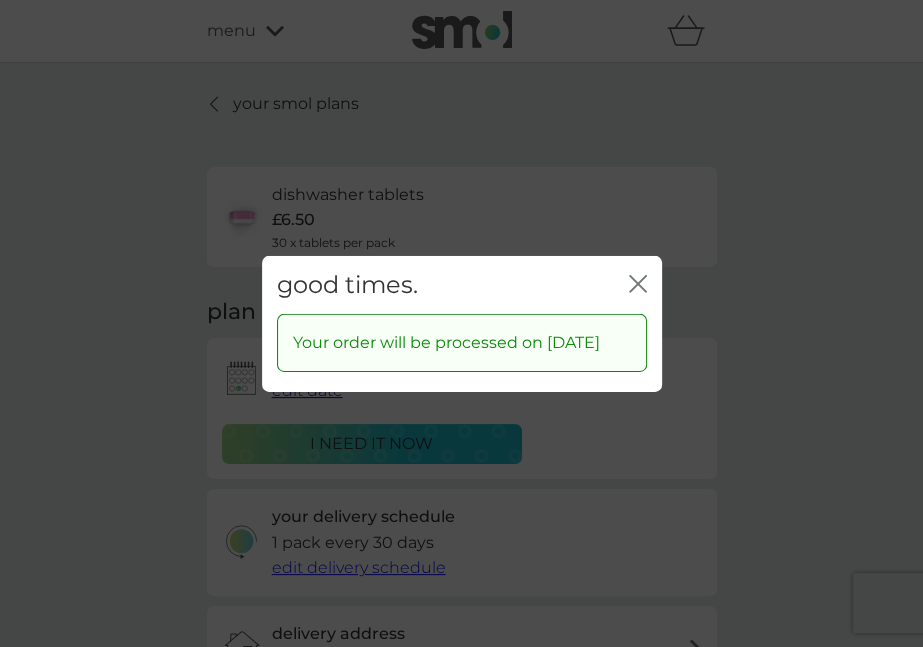 click on "close" 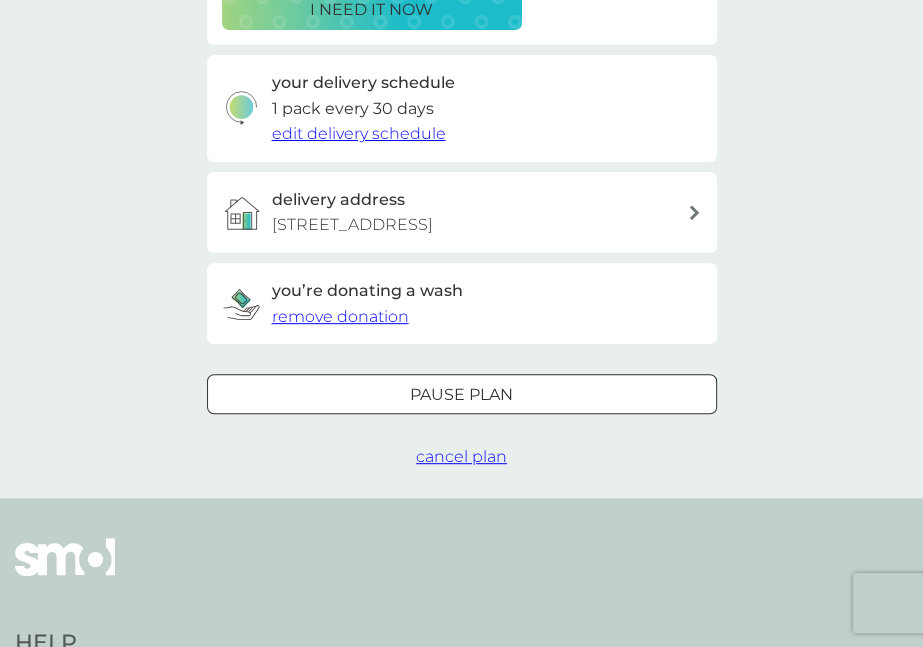 scroll, scrollTop: 436, scrollLeft: 0, axis: vertical 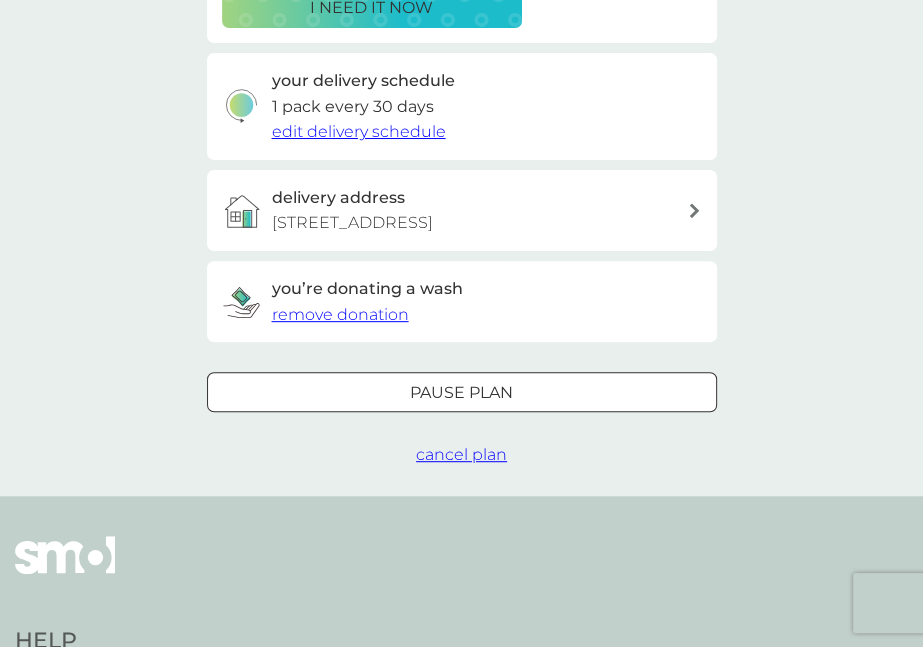 drag, startPoint x: 887, startPoint y: 276, endPoint x: 721, endPoint y: 96, distance: 244.85915 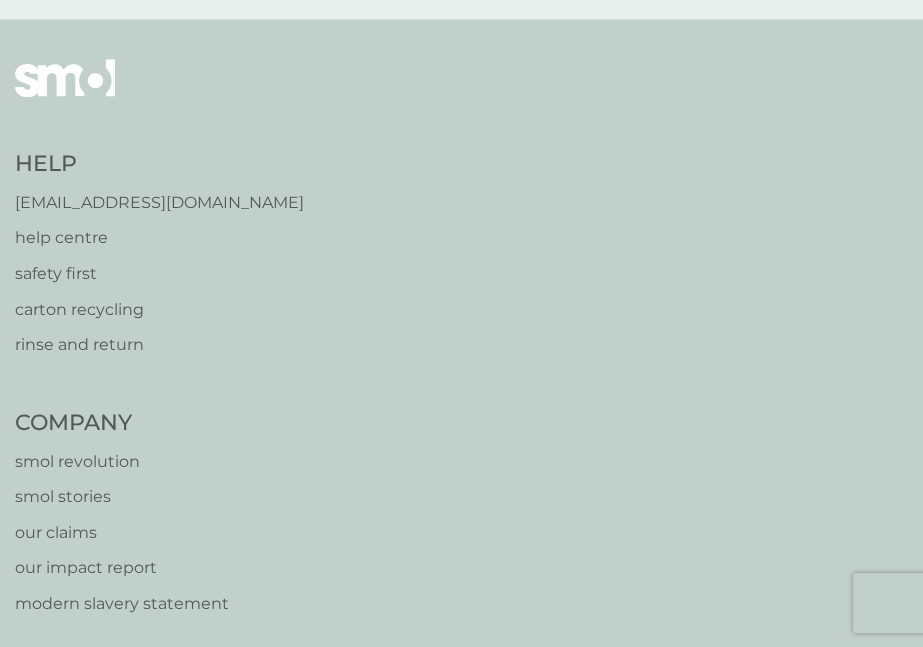 scroll, scrollTop: 925, scrollLeft: 0, axis: vertical 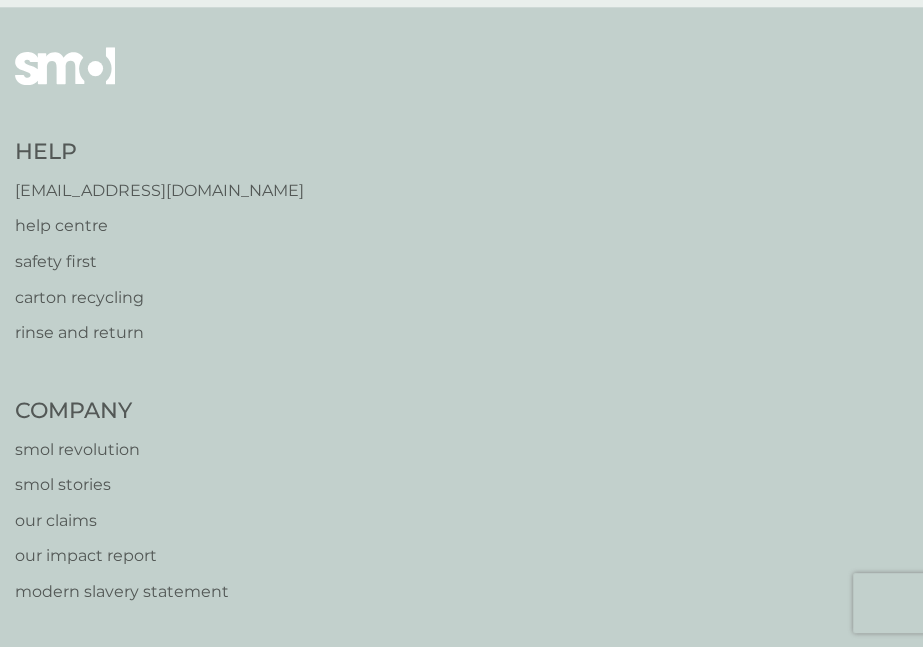 drag, startPoint x: 909, startPoint y: 398, endPoint x: 568, endPoint y: 39, distance: 495.13837 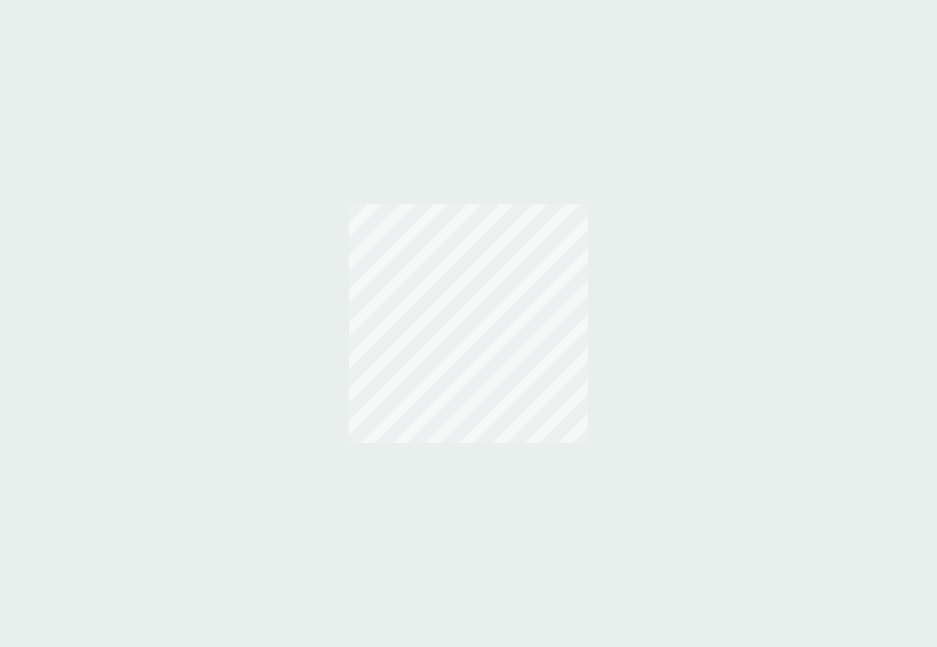 scroll, scrollTop: 0, scrollLeft: 0, axis: both 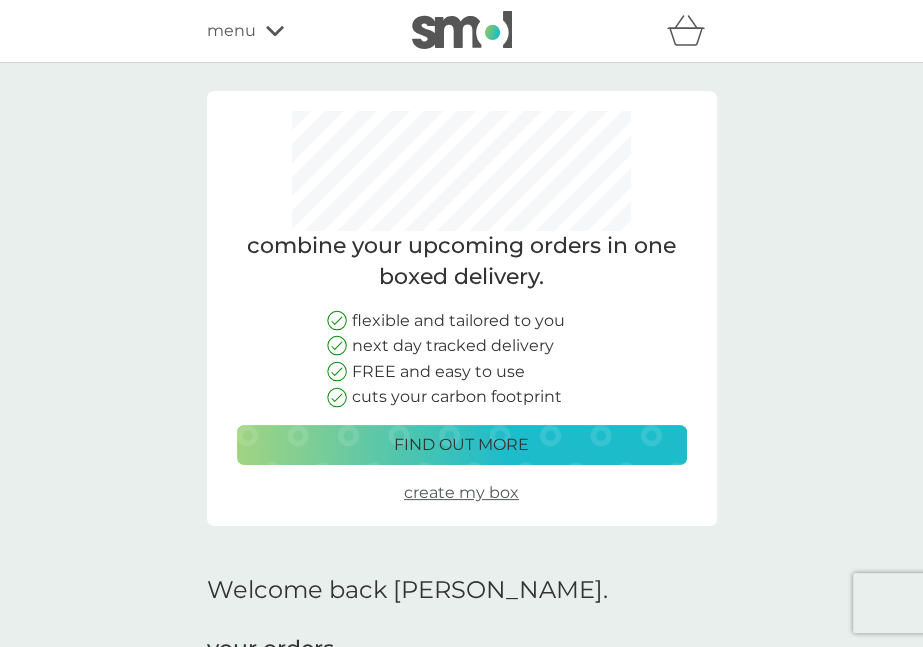 click on "find out more" at bounding box center [461, 445] 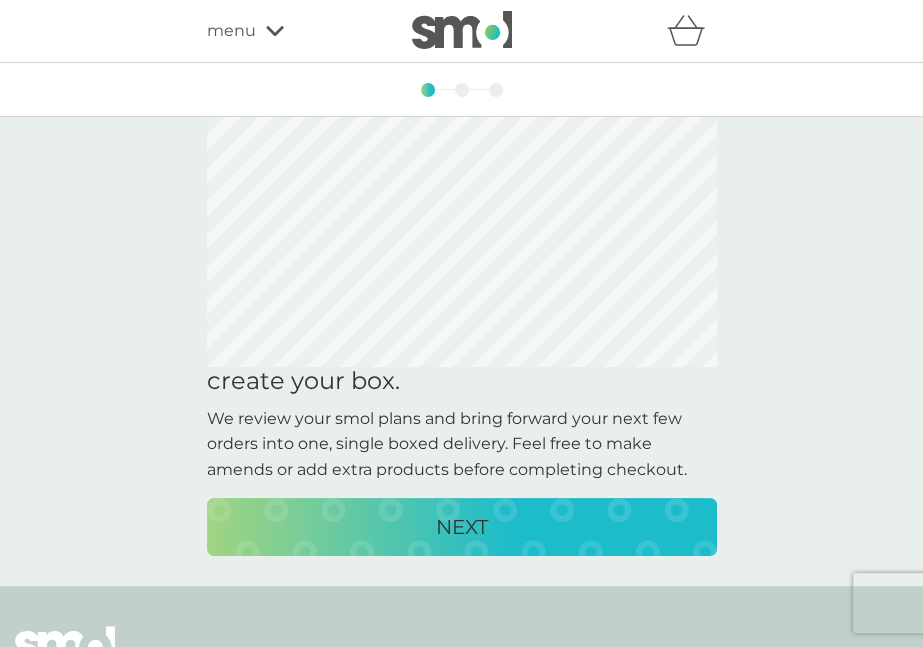 drag, startPoint x: 460, startPoint y: 527, endPoint x: 467, endPoint y: 519, distance: 10.630146 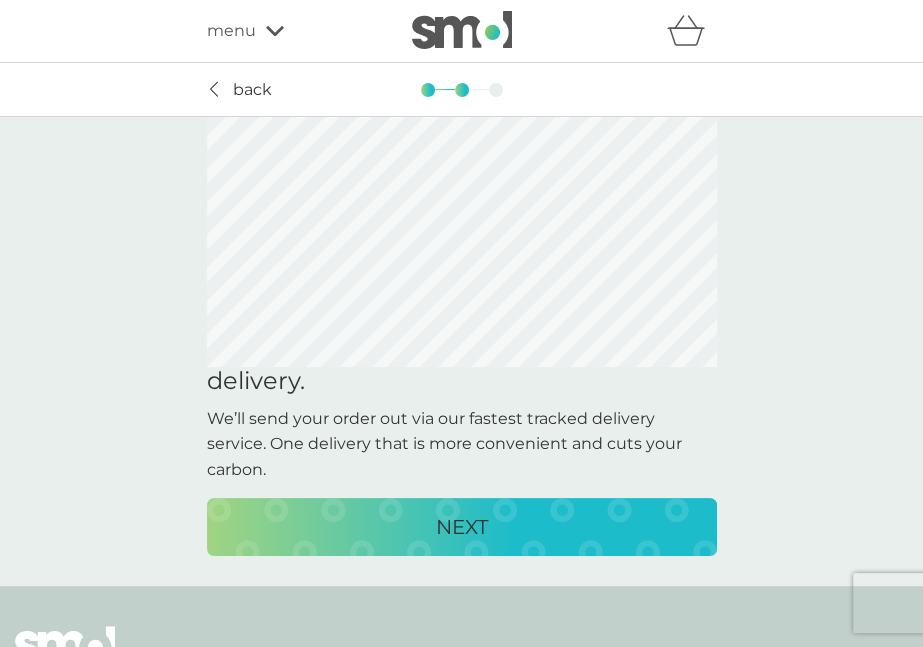 click on "NEXT" at bounding box center [462, 527] 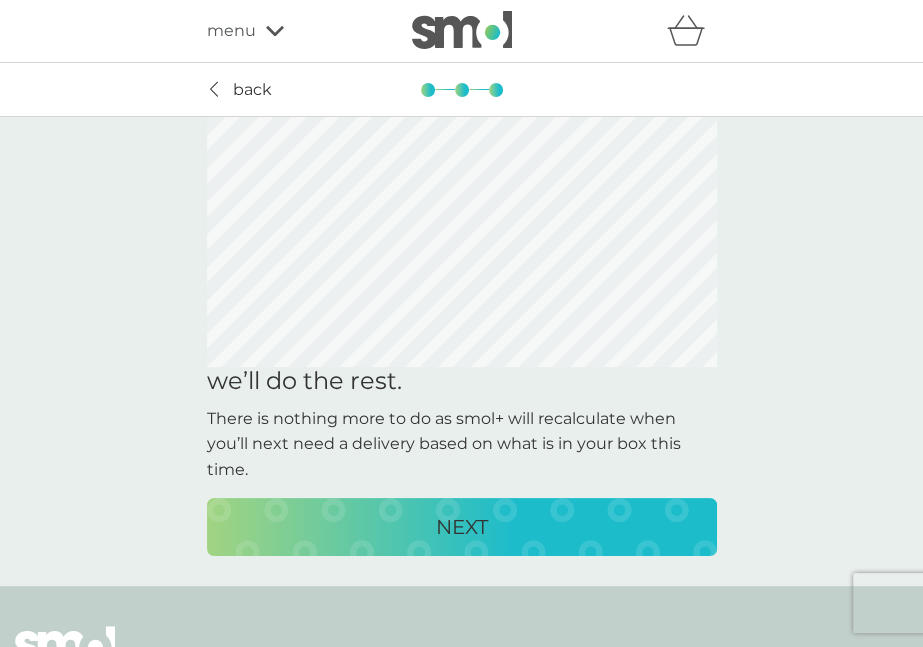 click on "NEXT" at bounding box center [462, 527] 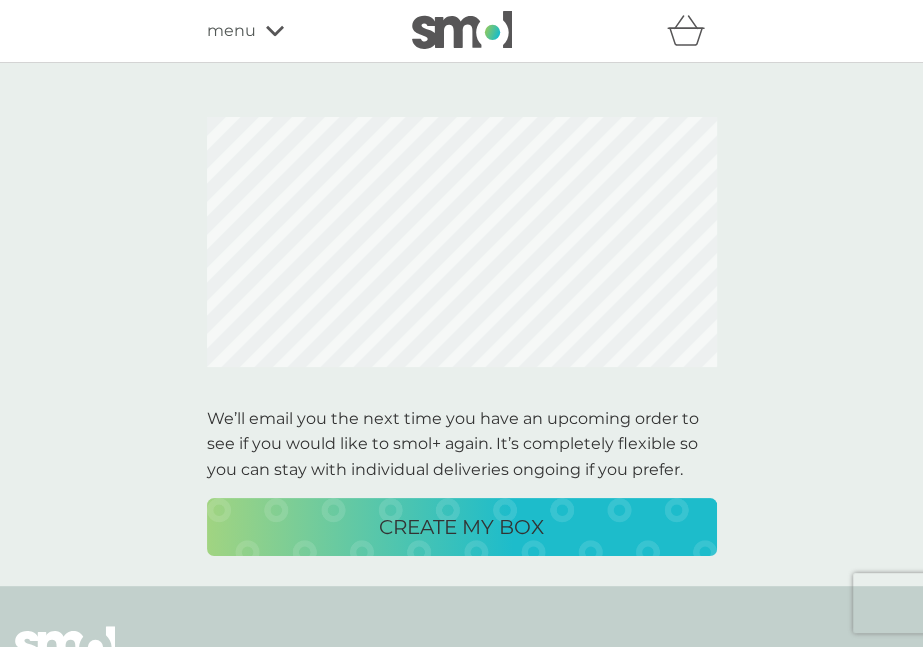 click on "CREATE MY BOX" at bounding box center (461, 527) 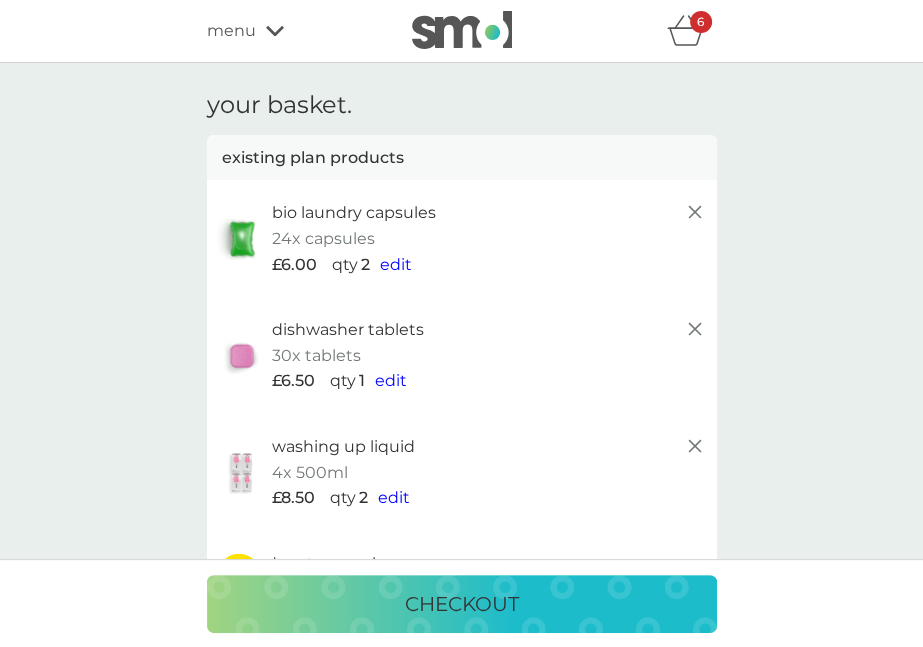 click on "edit" at bounding box center [396, 264] 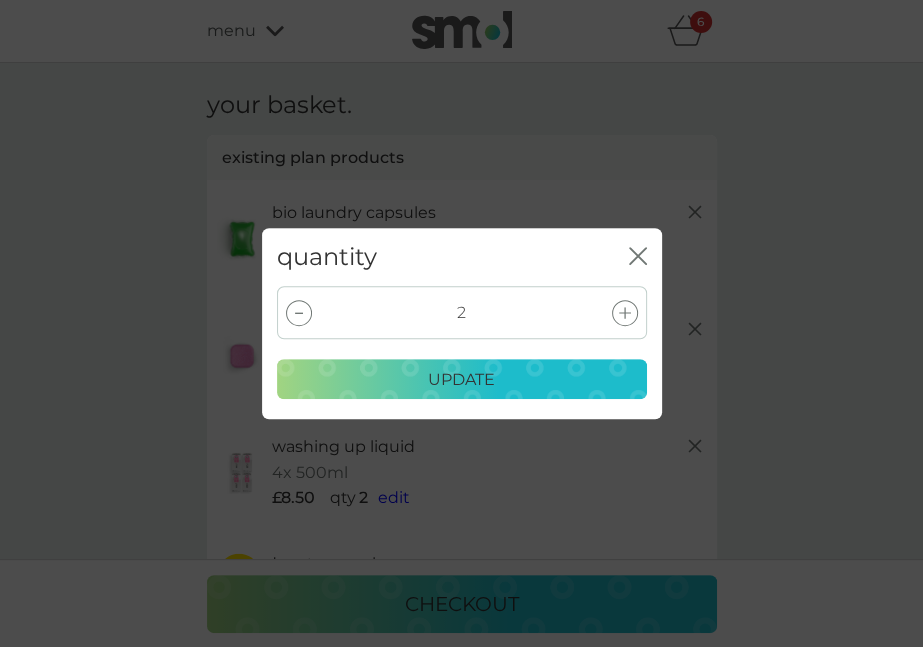 click at bounding box center [299, 313] 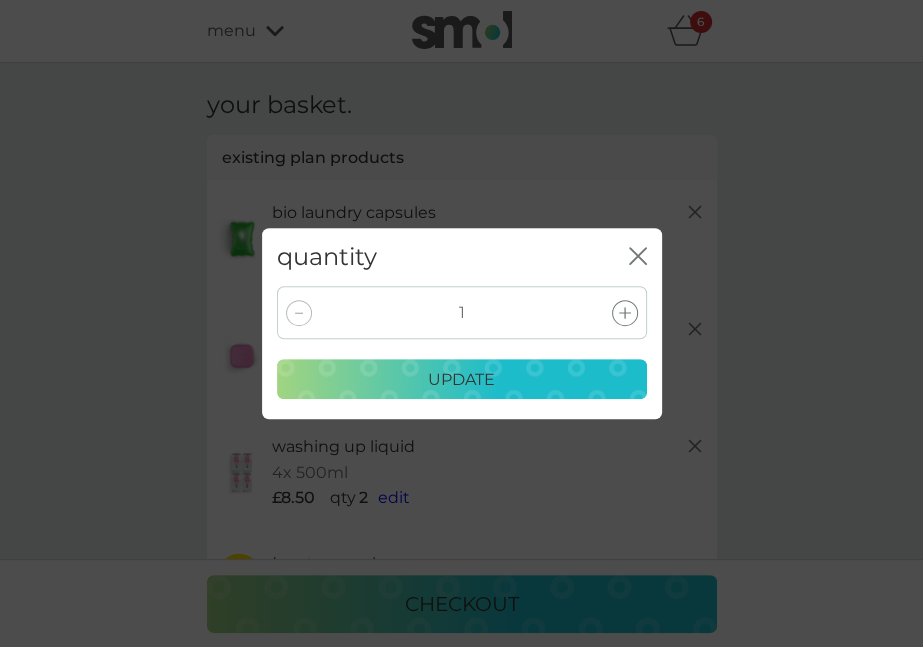 click on "update" at bounding box center (461, 380) 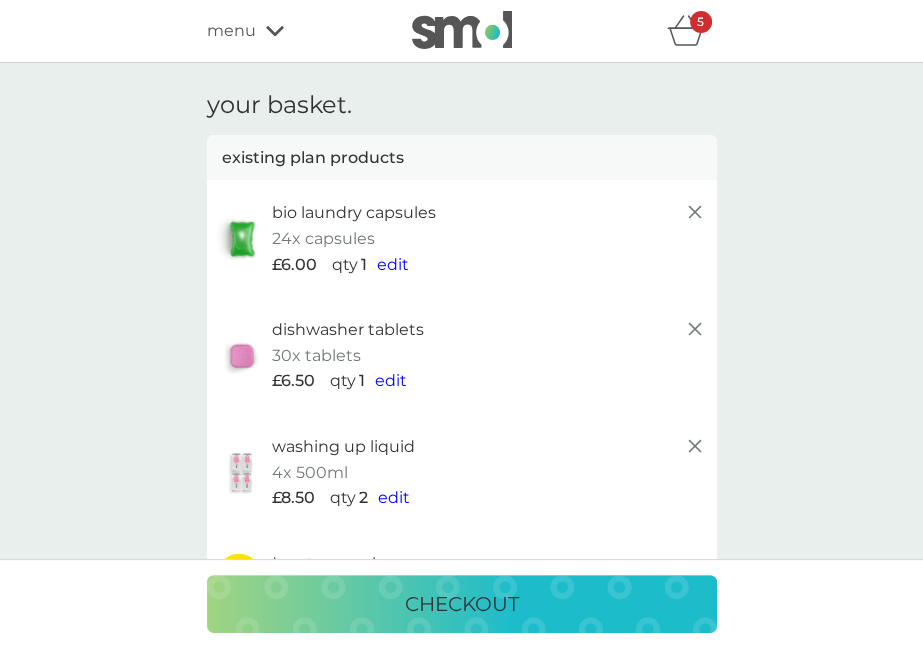 click on "edit" at bounding box center [394, 497] 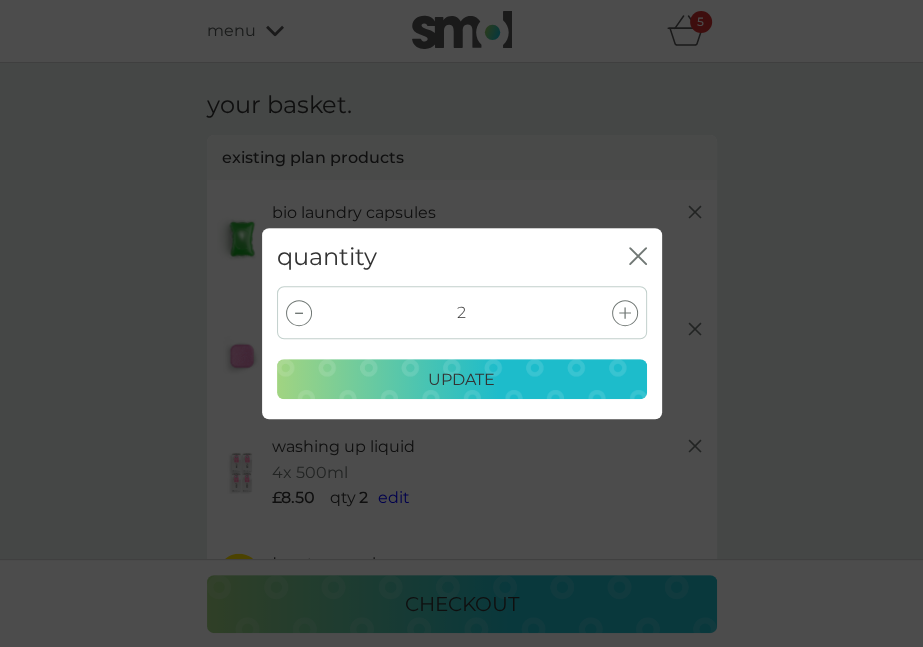 click at bounding box center [299, 313] 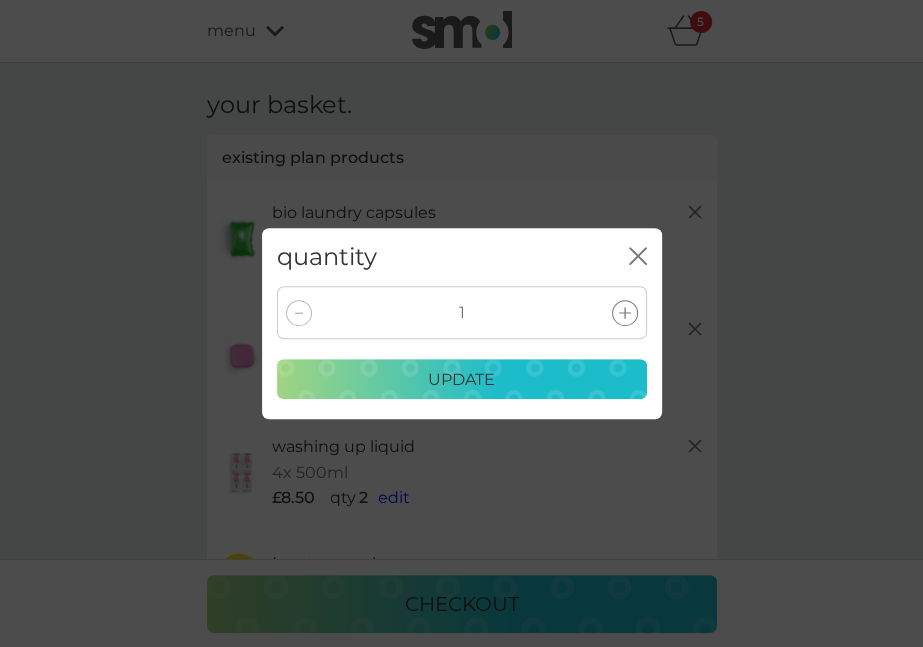 click on "update" at bounding box center (461, 380) 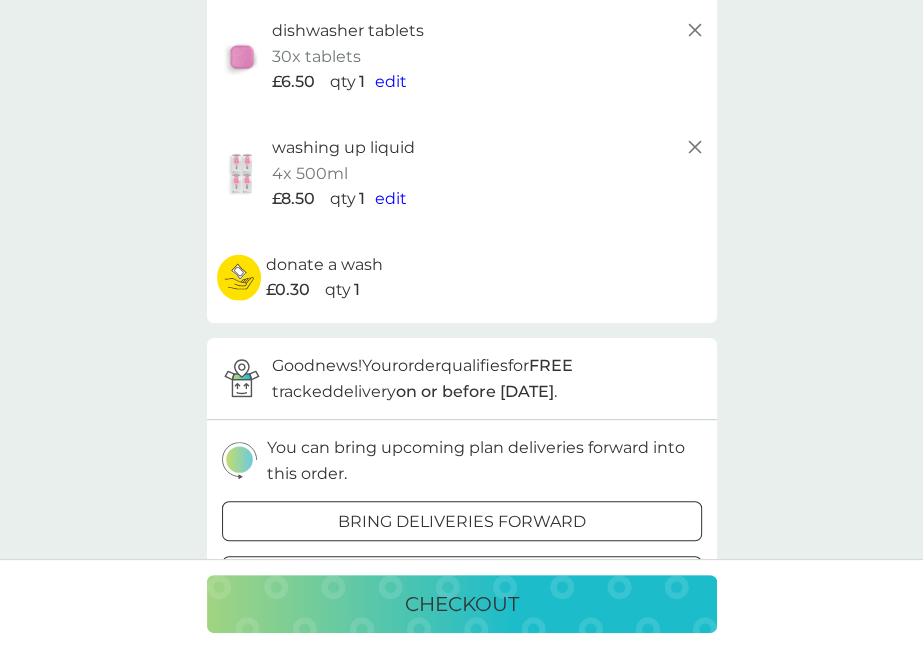 scroll, scrollTop: 302, scrollLeft: 0, axis: vertical 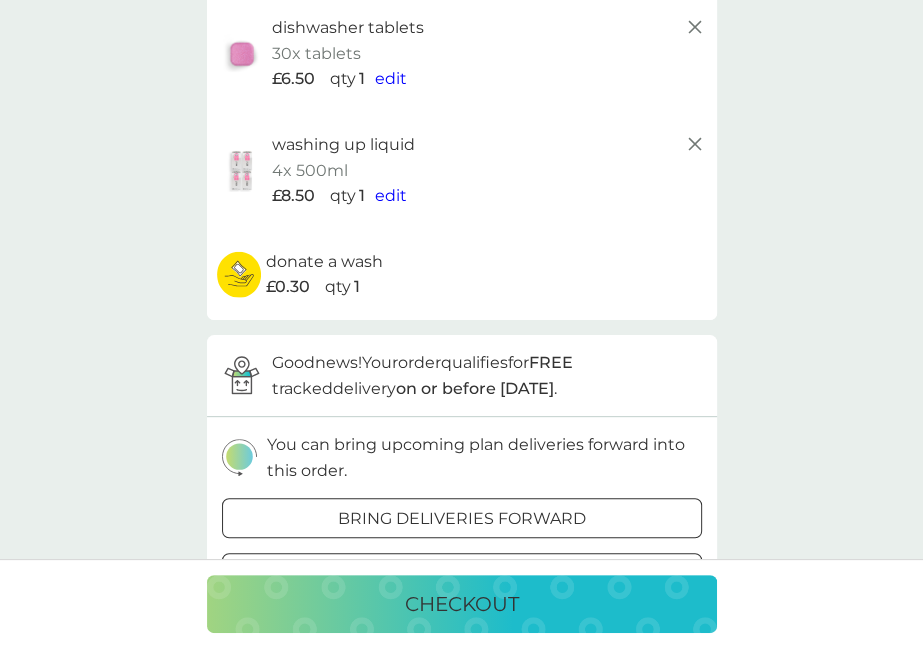 click 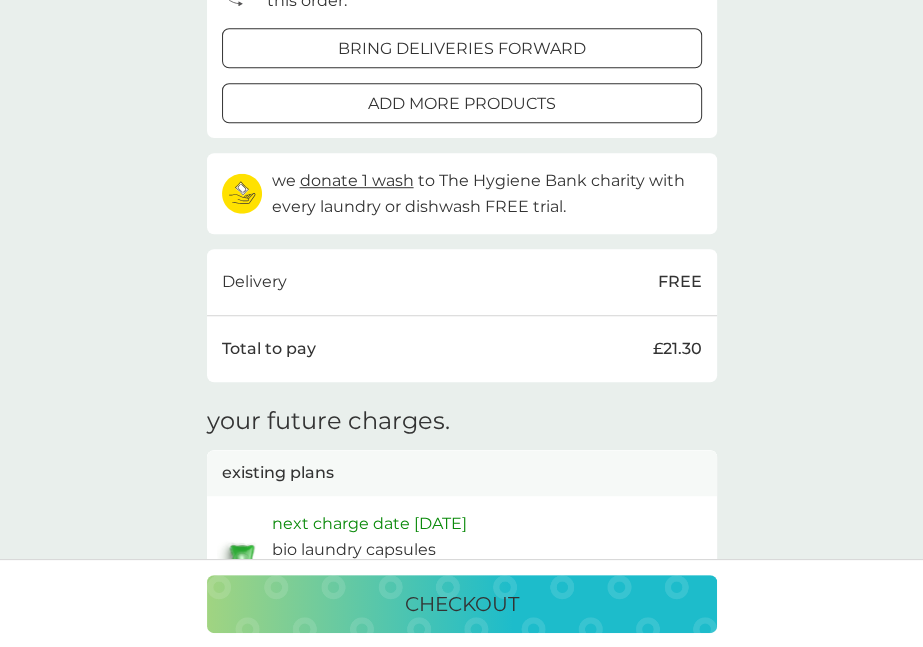 scroll, scrollTop: 826, scrollLeft: 0, axis: vertical 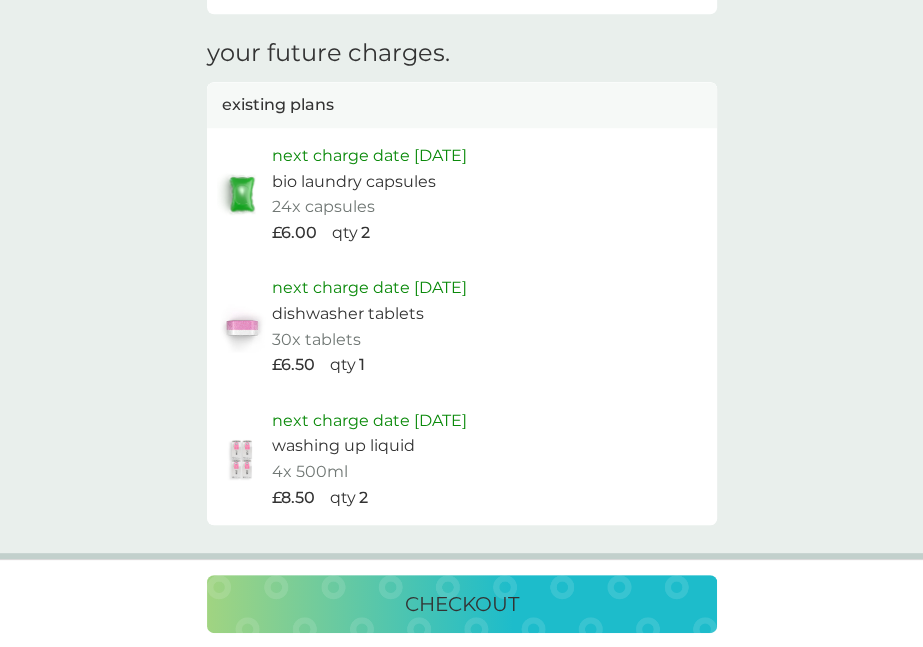 click on "2" at bounding box center (363, 498) 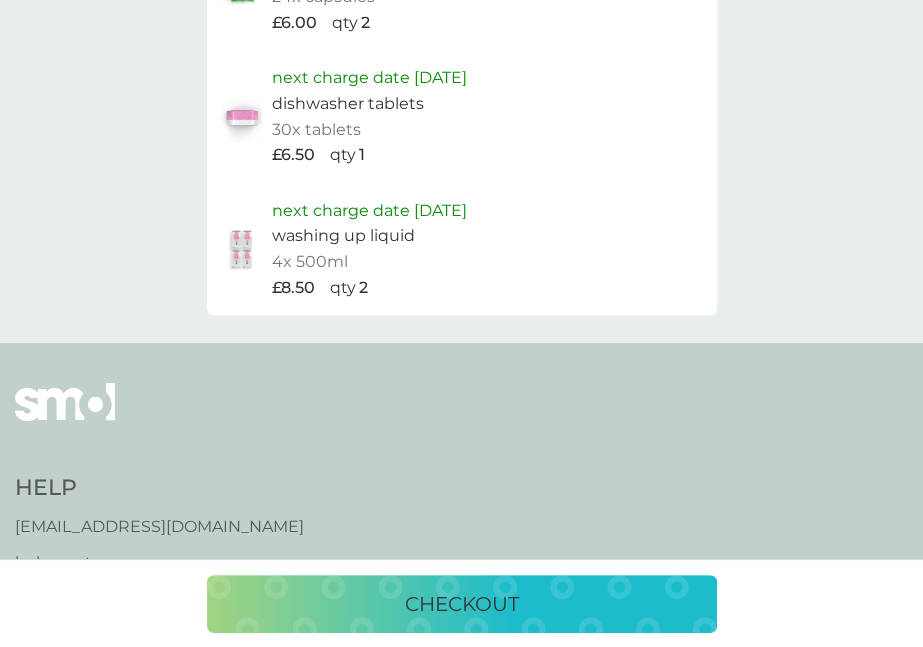 scroll, scrollTop: 1244, scrollLeft: 0, axis: vertical 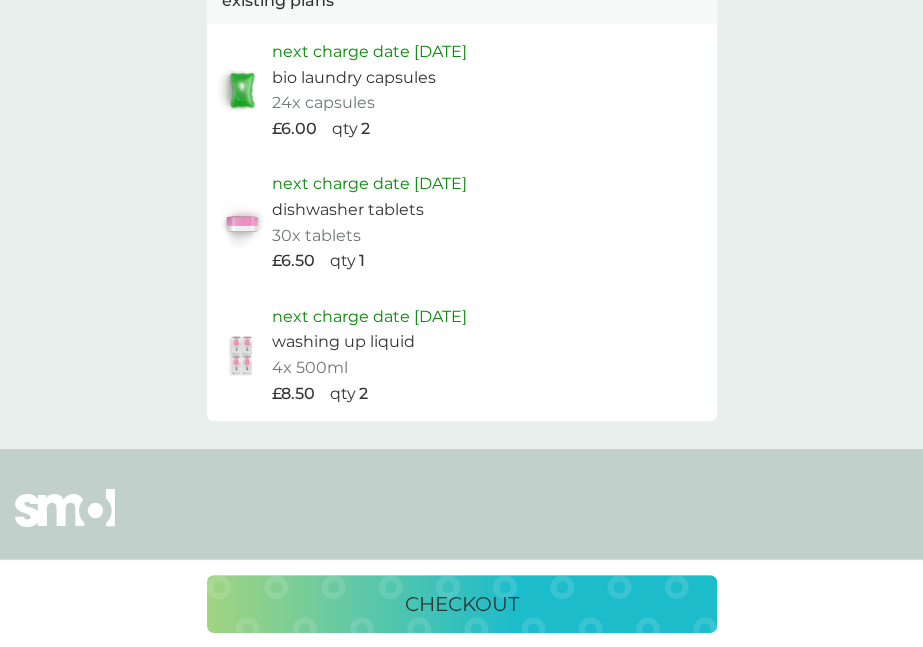click on "qty 2" at bounding box center [518, 394] 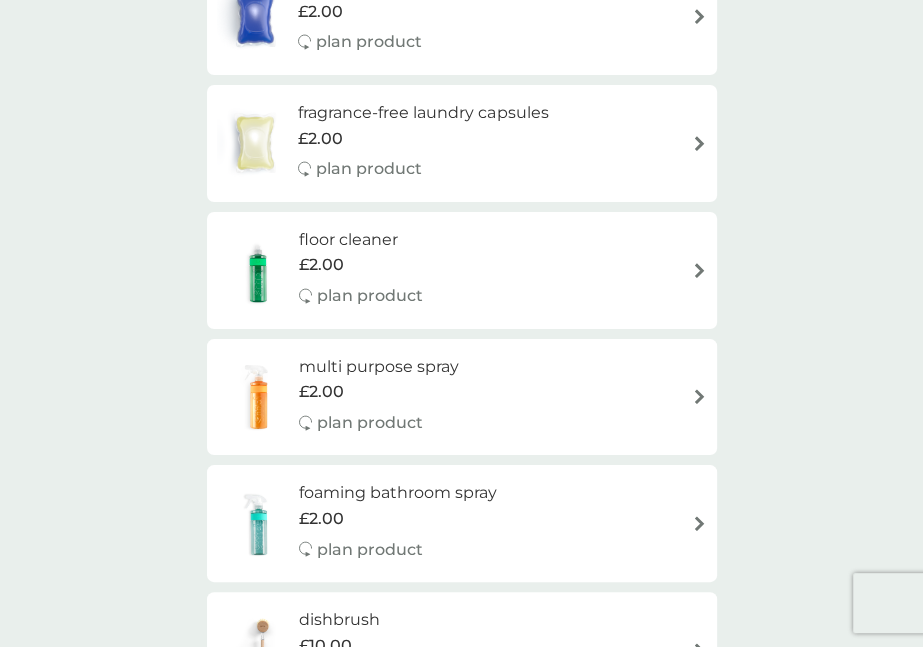 scroll, scrollTop: 0, scrollLeft: 0, axis: both 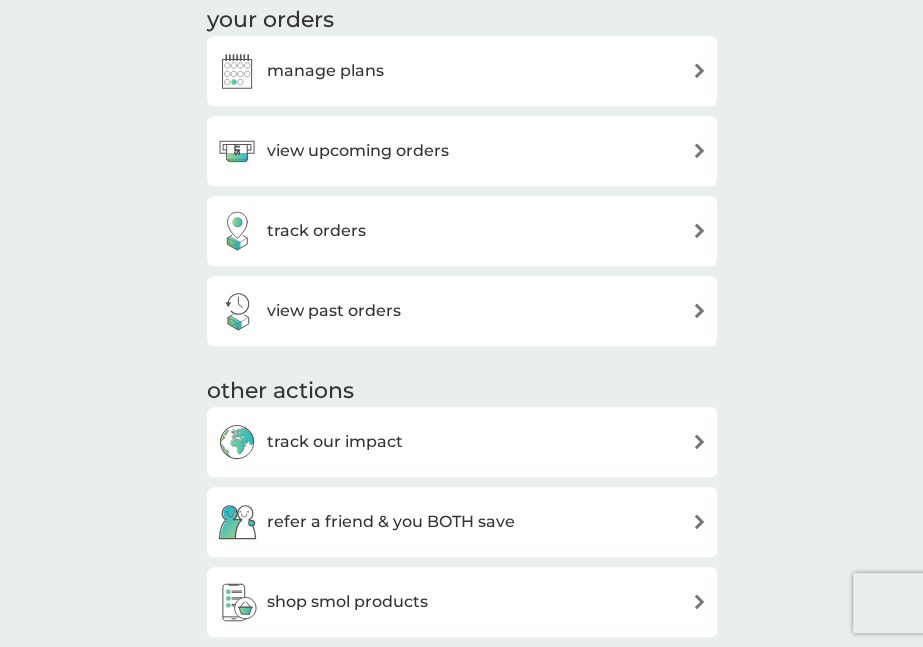 click at bounding box center [699, 150] 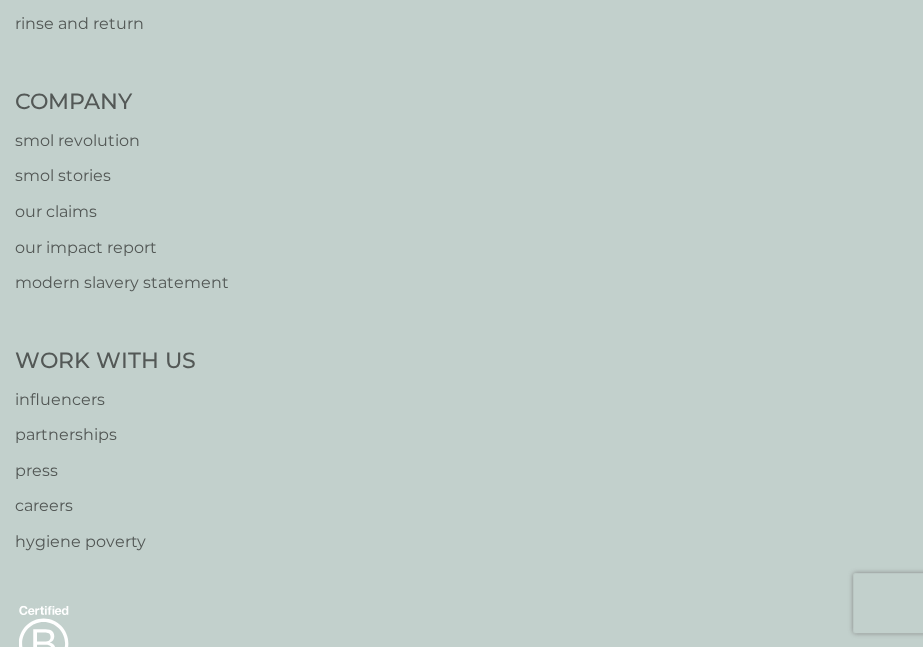 scroll, scrollTop: 0, scrollLeft: 0, axis: both 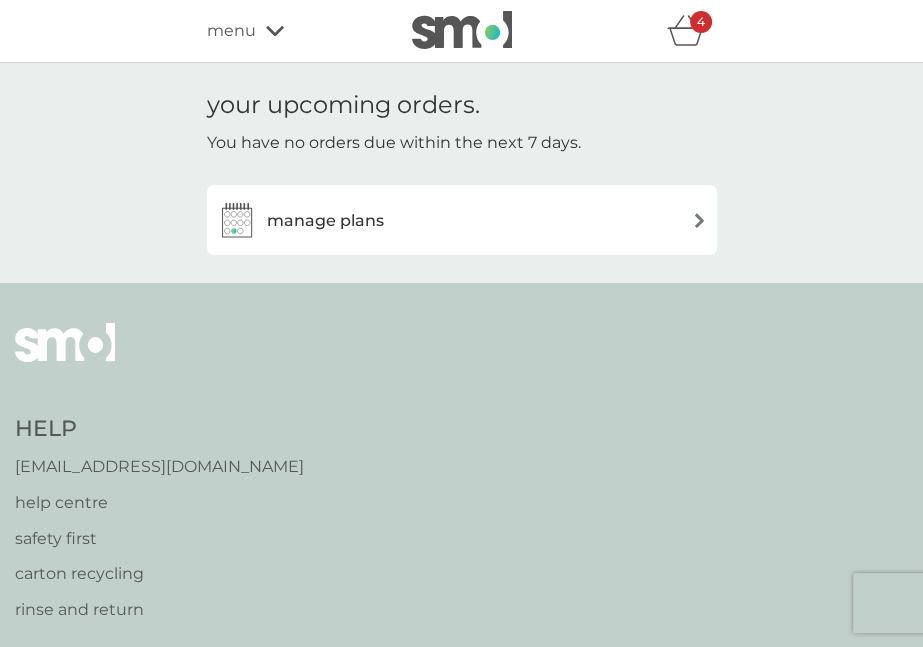 click on "manage plans" at bounding box center (325, 221) 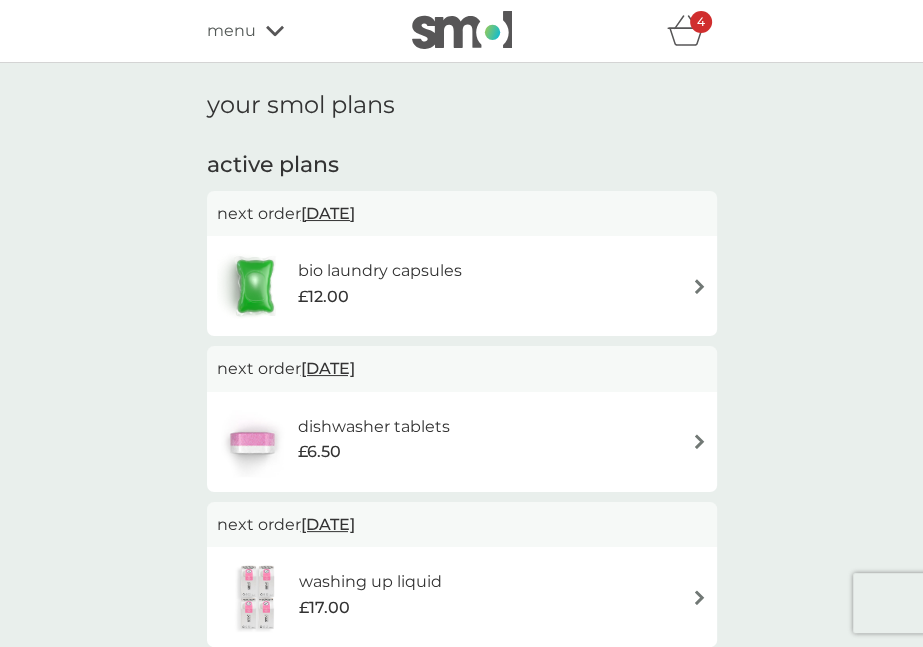 click on "24 Aug 2025" at bounding box center [328, 213] 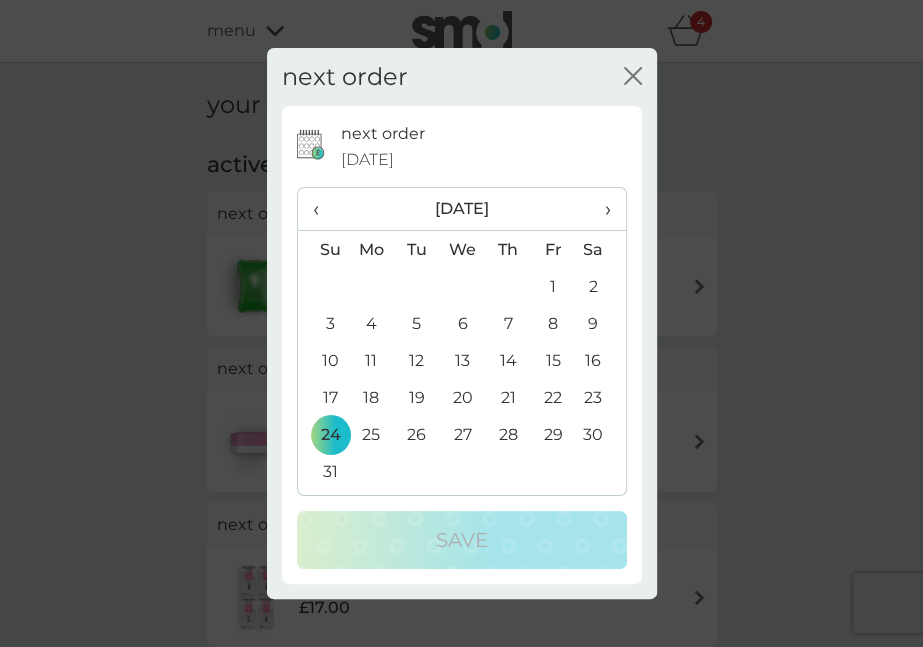 click on "›" at bounding box center [600, 209] 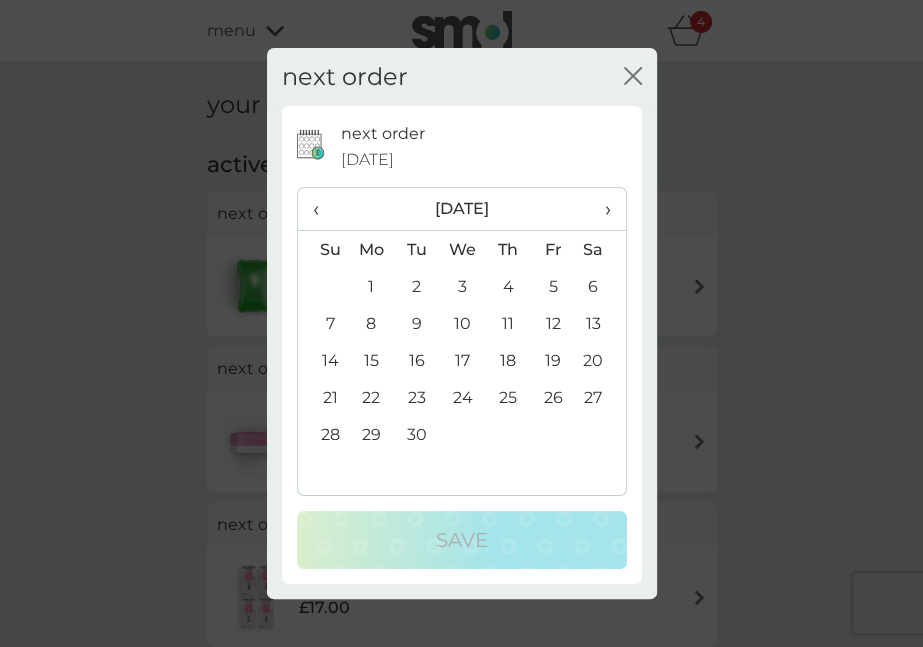 click on "1" at bounding box center (372, 286) 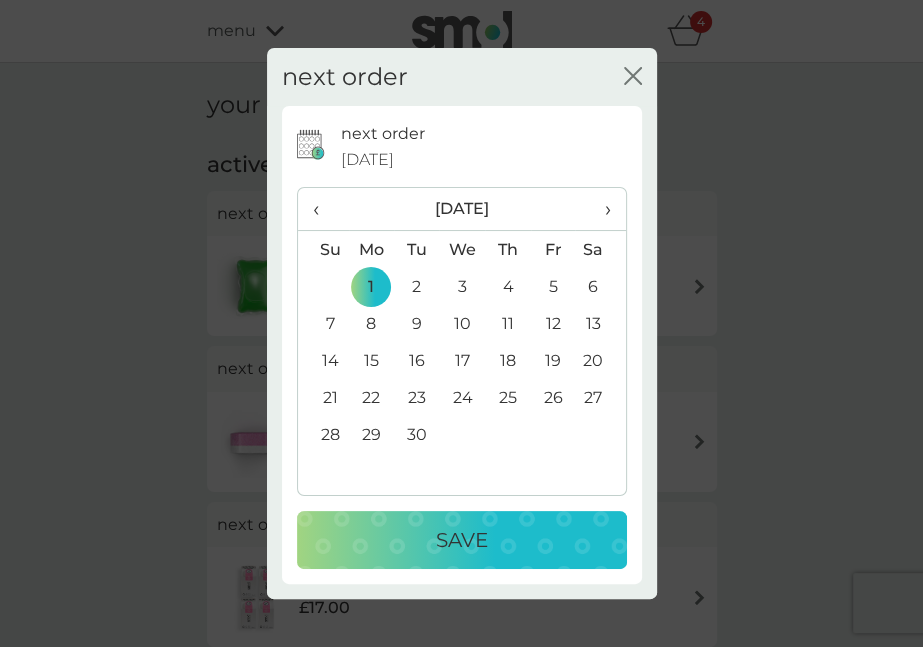 click on "Save" at bounding box center (462, 540) 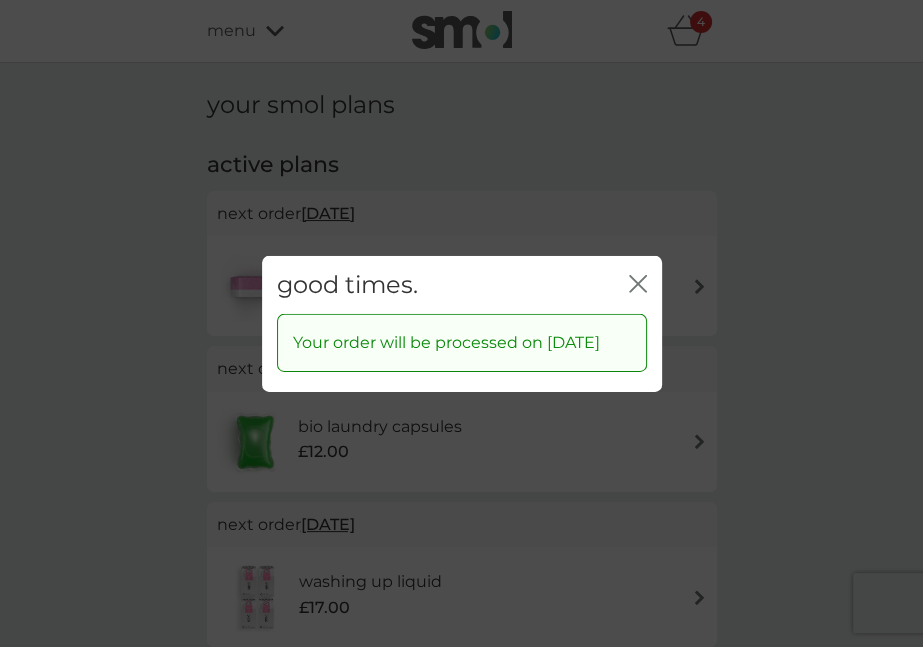 click on "good times. close Your order will be processed on 1 Sep 2025" at bounding box center (461, 323) 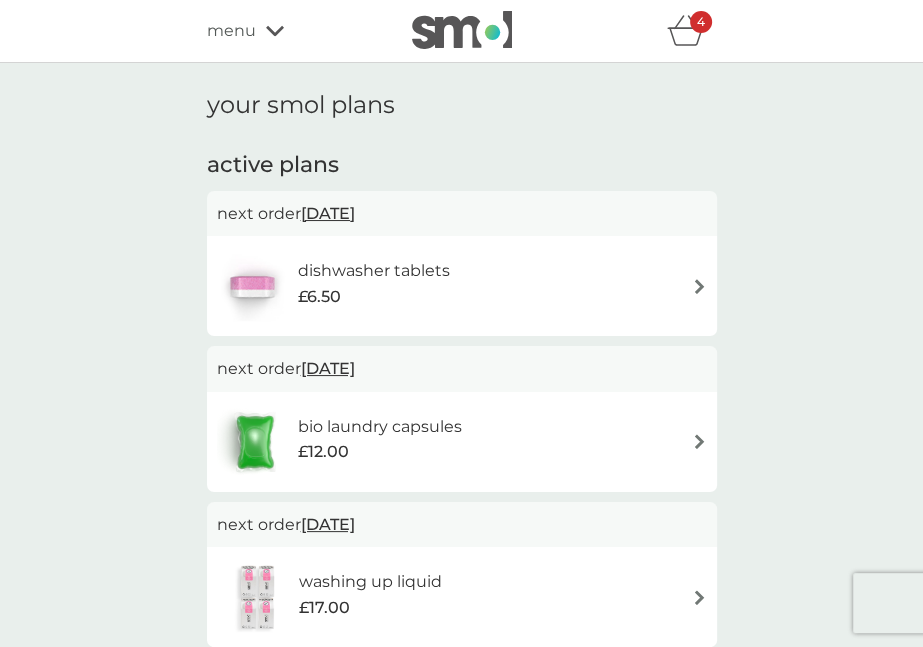 click at bounding box center [699, 286] 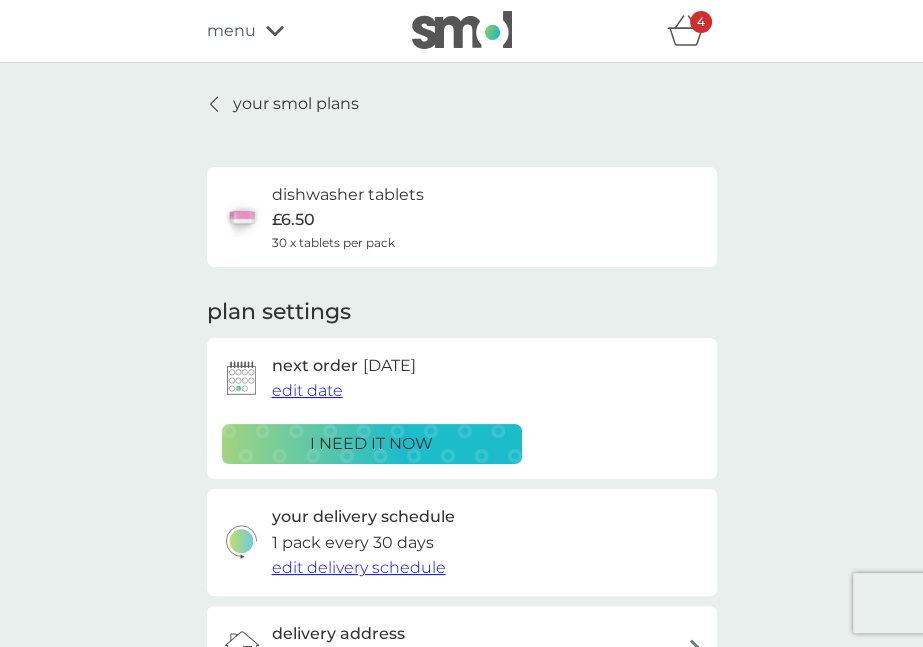 click on "edit date" at bounding box center [307, 390] 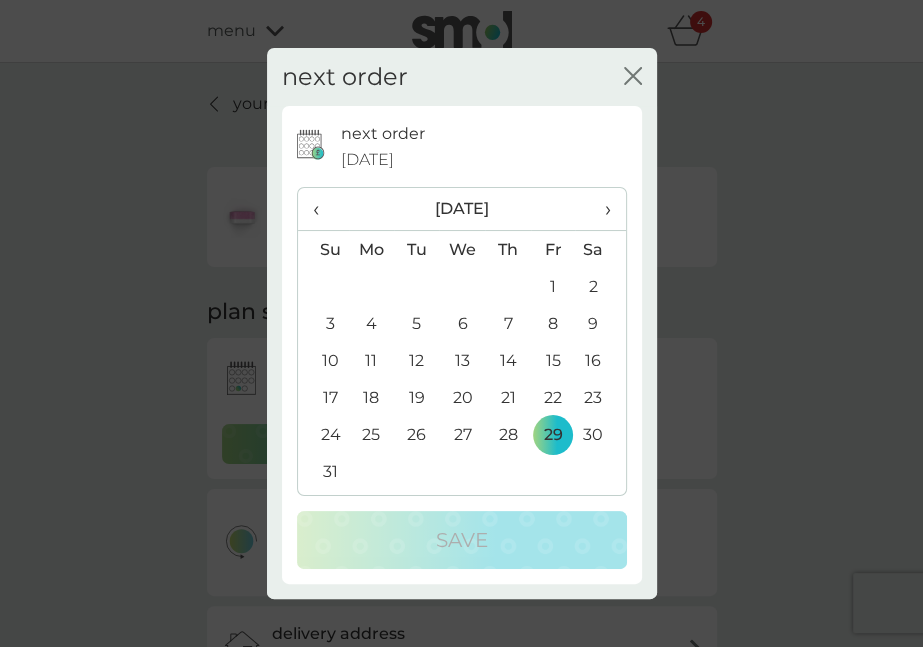 click on "›" at bounding box center (600, 209) 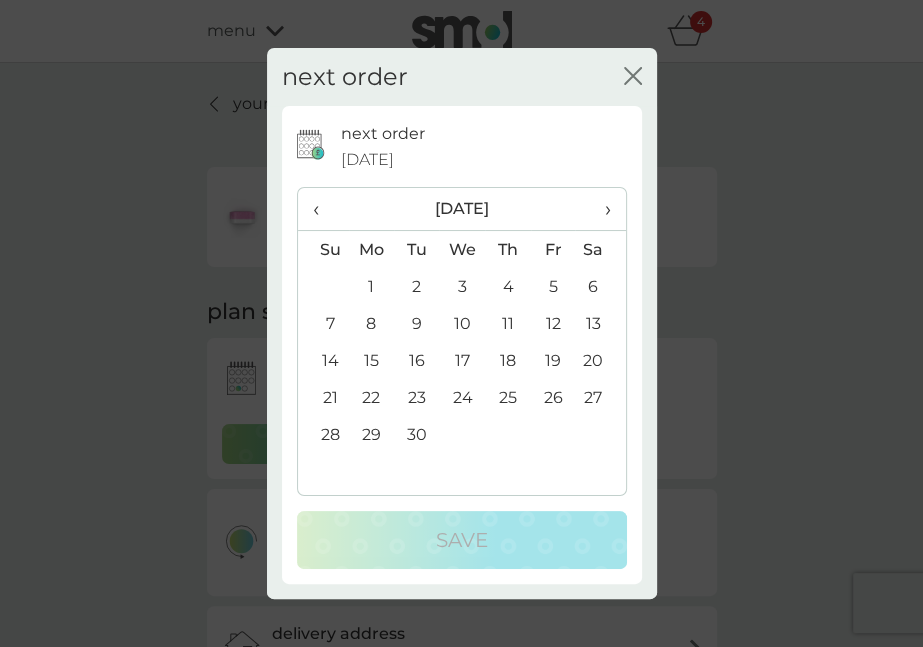 click on "1" at bounding box center (372, 286) 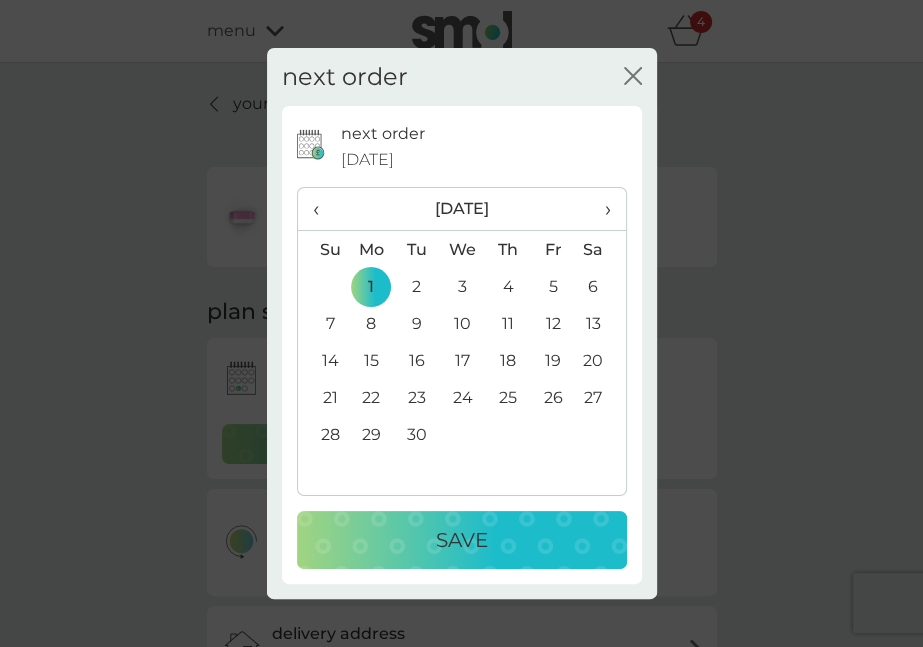 click on "Save" at bounding box center (462, 540) 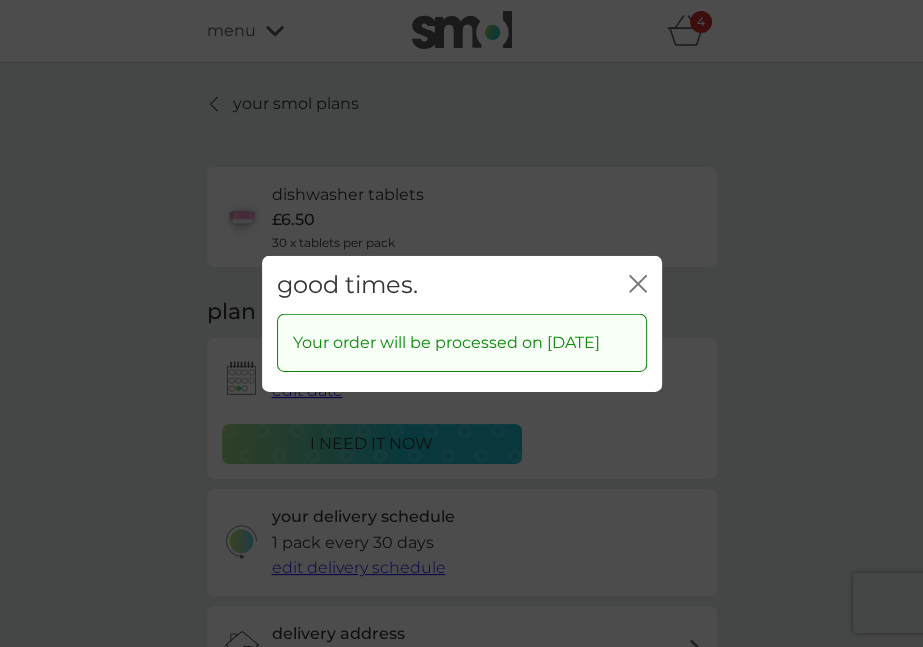 click 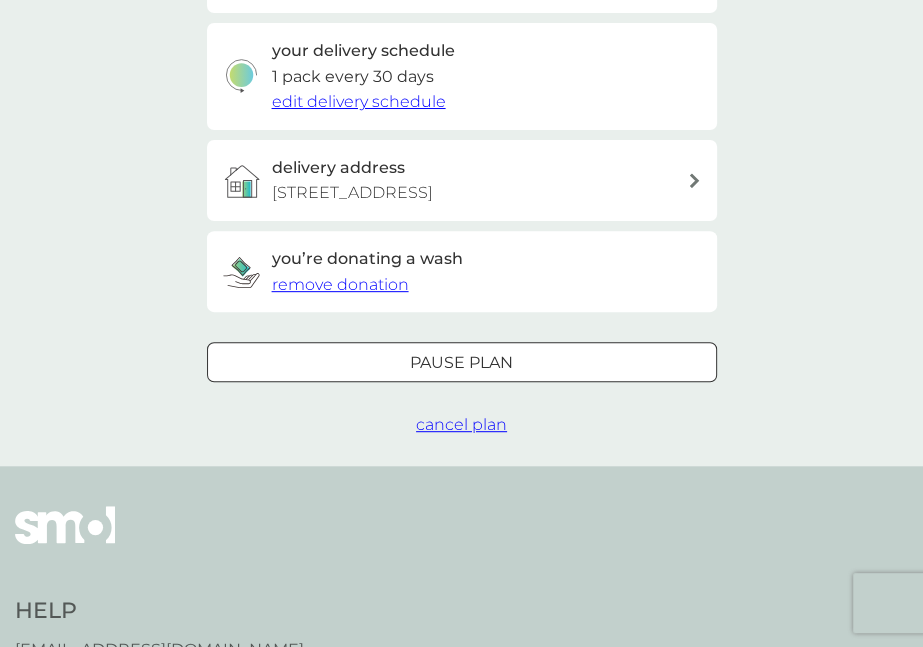 scroll, scrollTop: 477, scrollLeft: 0, axis: vertical 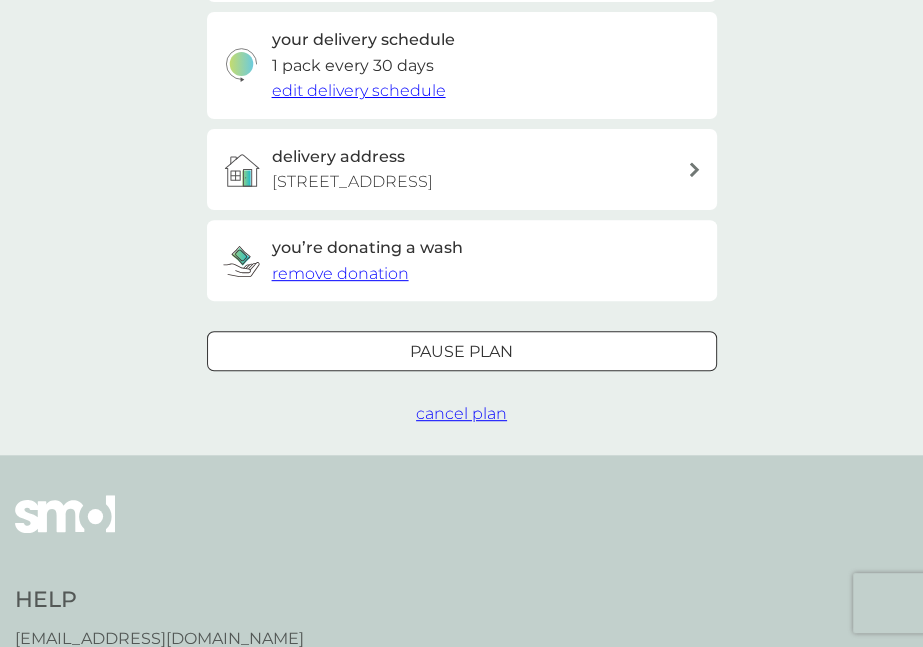 click at bounding box center (694, 169) 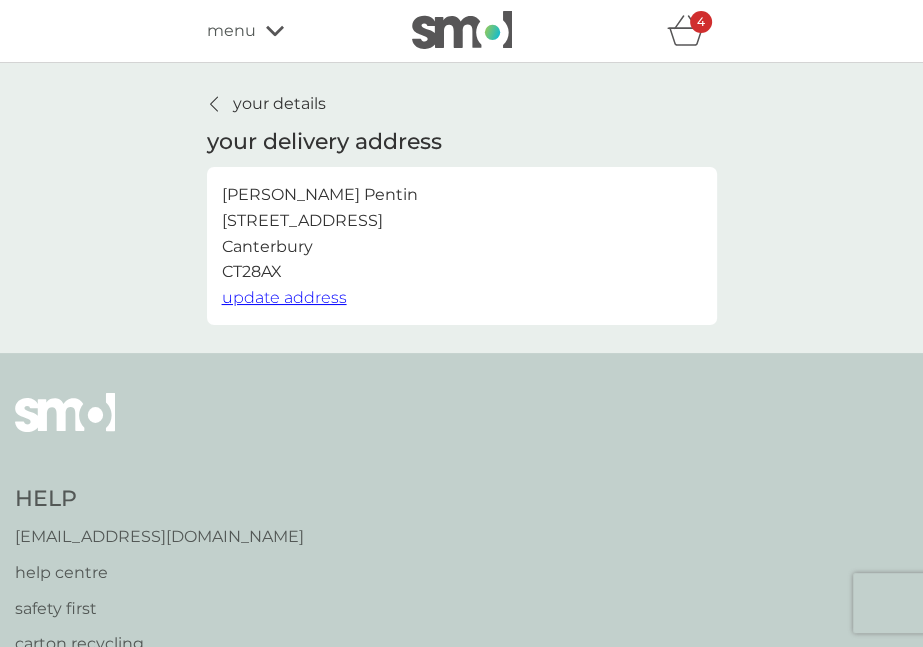 click 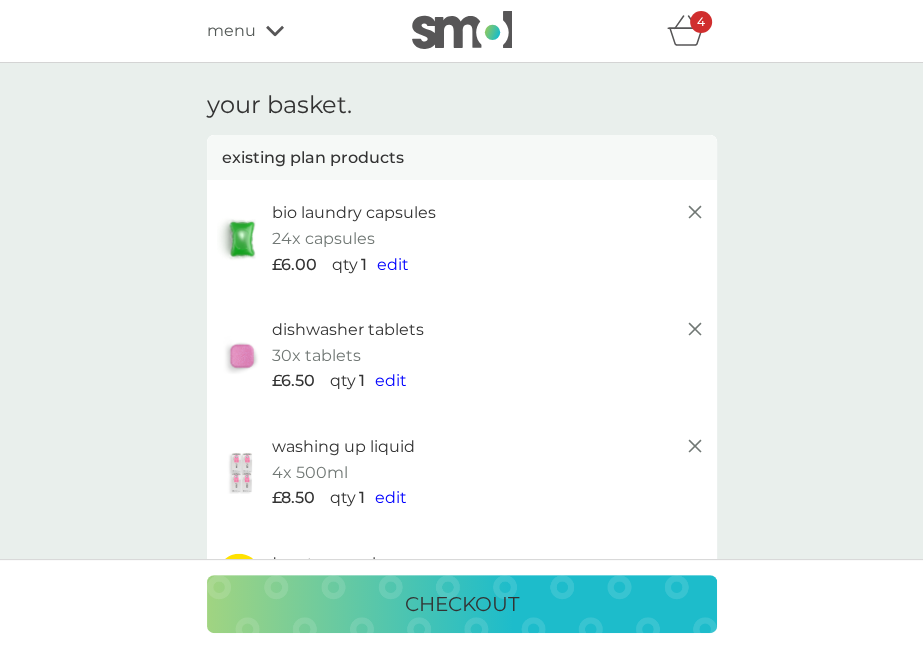 click on "washing up liquid 4x 500ml £8.50 qty 1 edit" at bounding box center [462, 472] 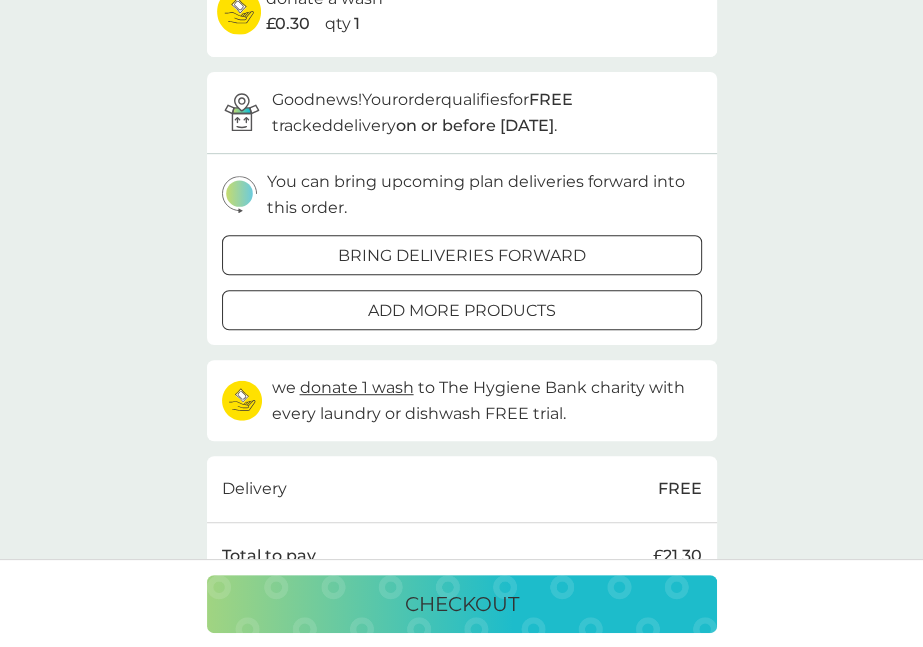 scroll, scrollTop: 566, scrollLeft: 0, axis: vertical 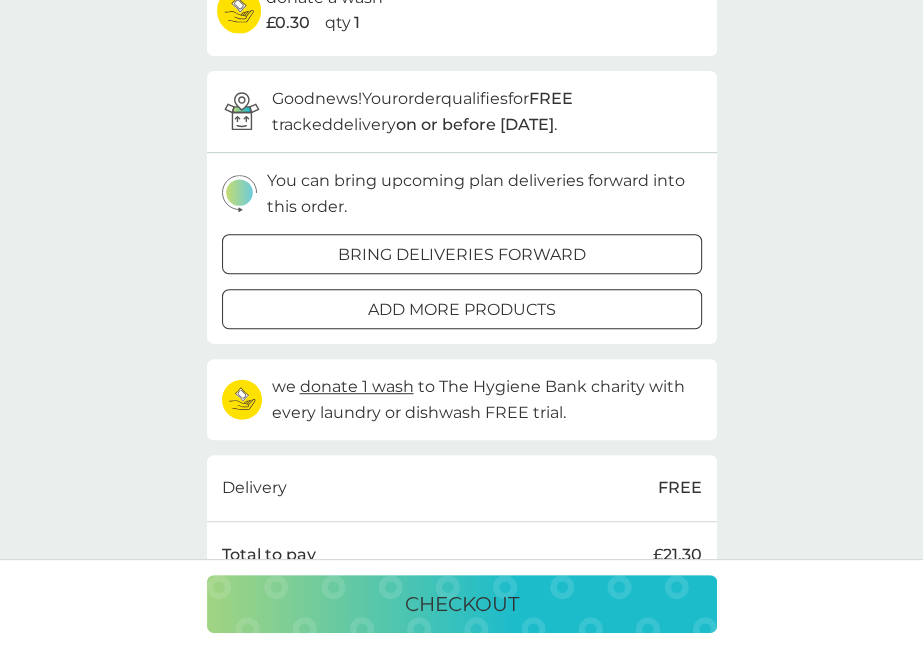 click on "add more products" at bounding box center [462, 310] 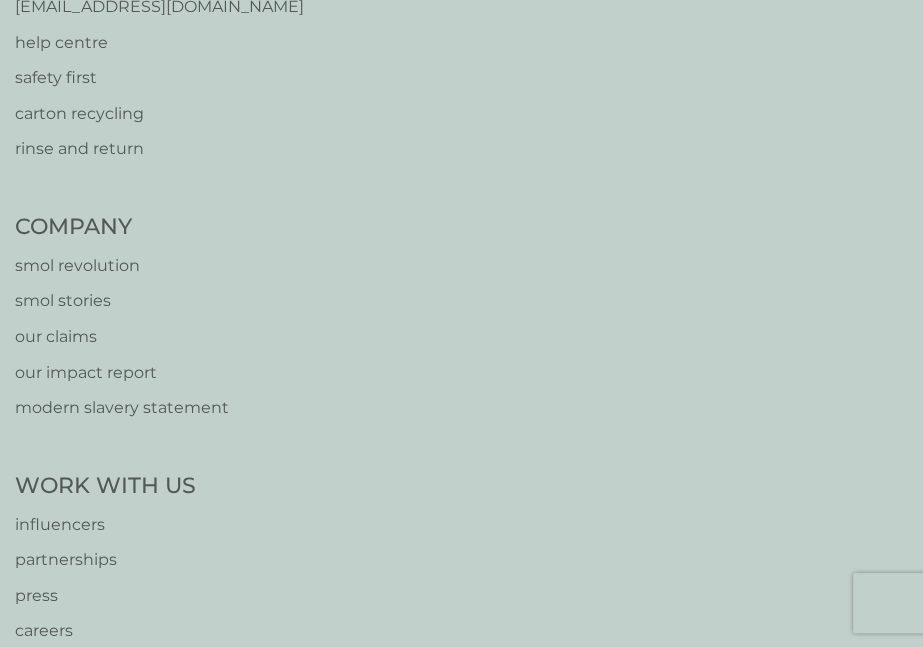 scroll, scrollTop: 0, scrollLeft: 0, axis: both 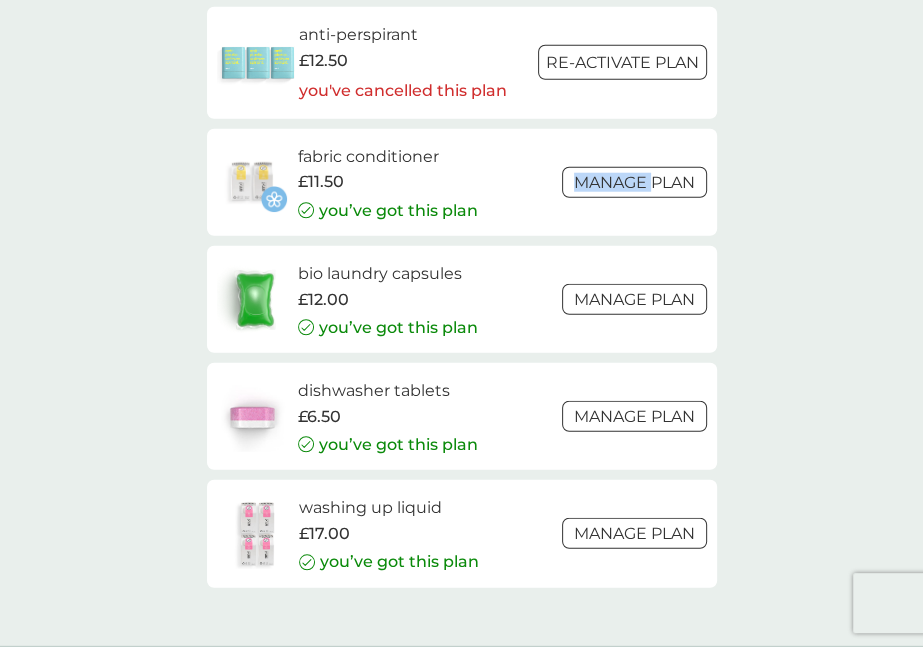 drag, startPoint x: 653, startPoint y: 165, endPoint x: 650, endPoint y: 179, distance: 14.3178215 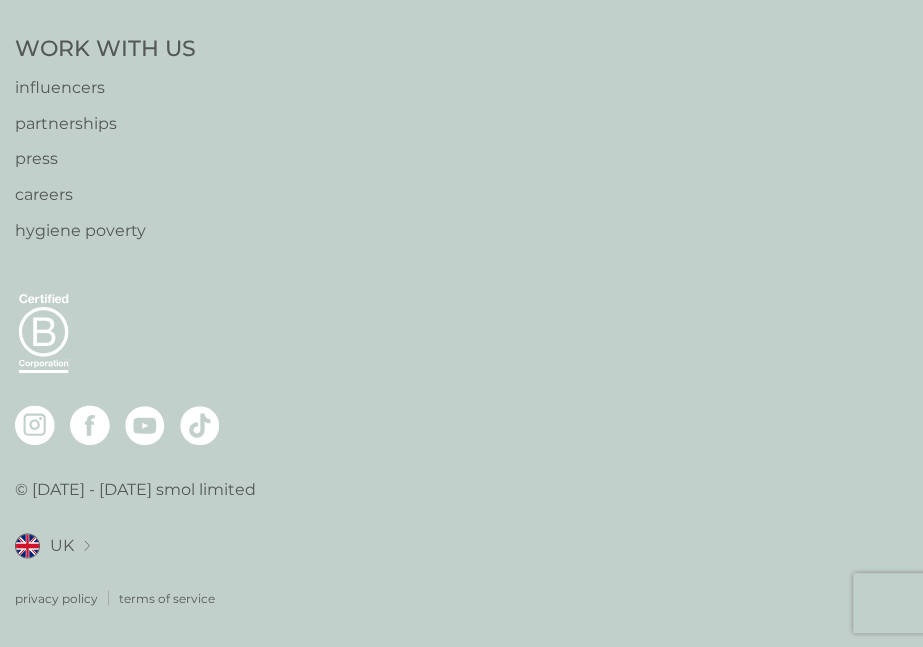 scroll, scrollTop: 0, scrollLeft: 0, axis: both 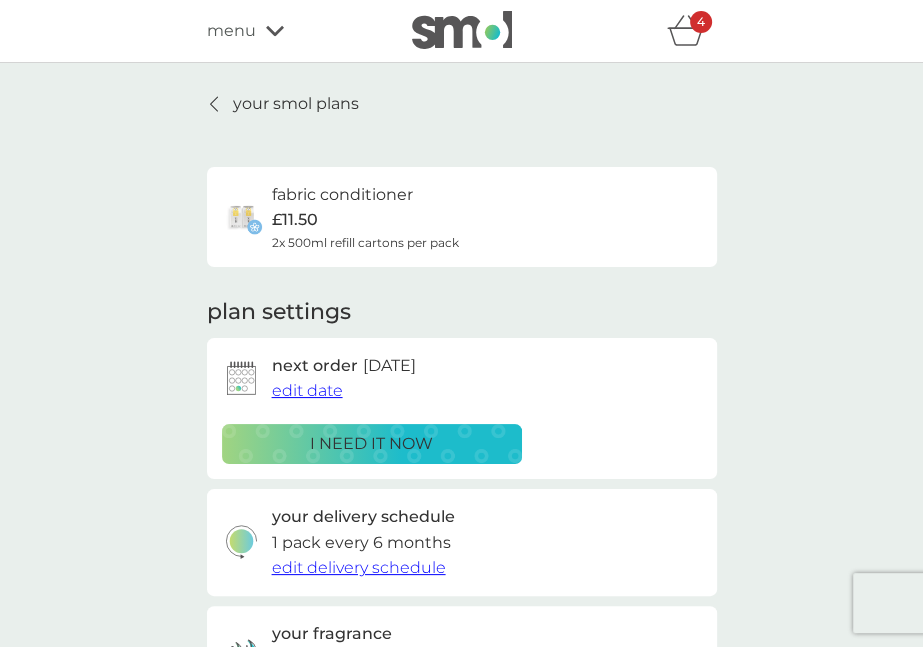 click on "2x 500ml refill cartons per pack" at bounding box center [365, 242] 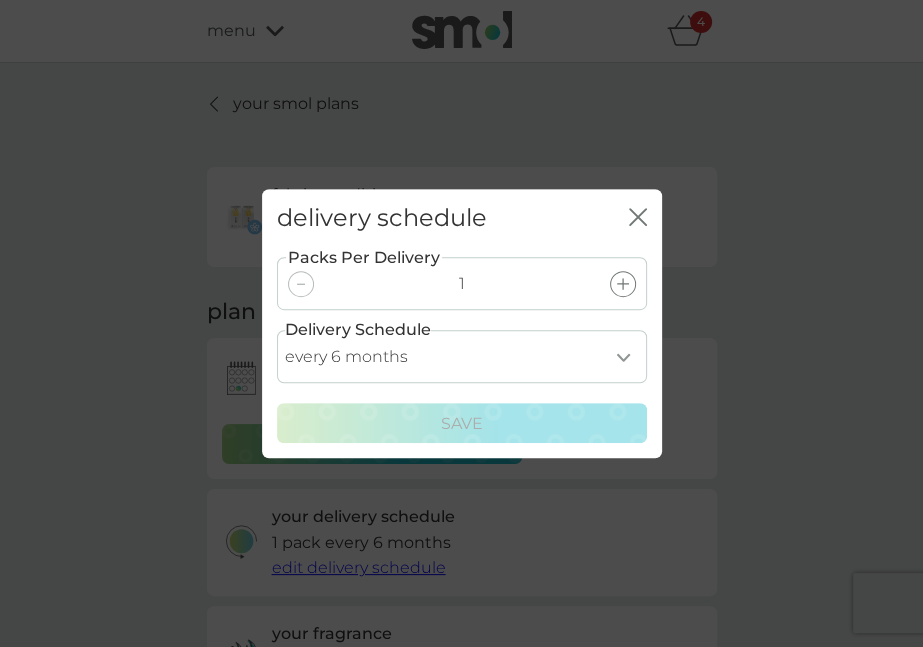 click on "every 1 month every 2 months every 3 months every 4 months every 5 months every 6 months every 7 months every 8 months" at bounding box center [462, 356] 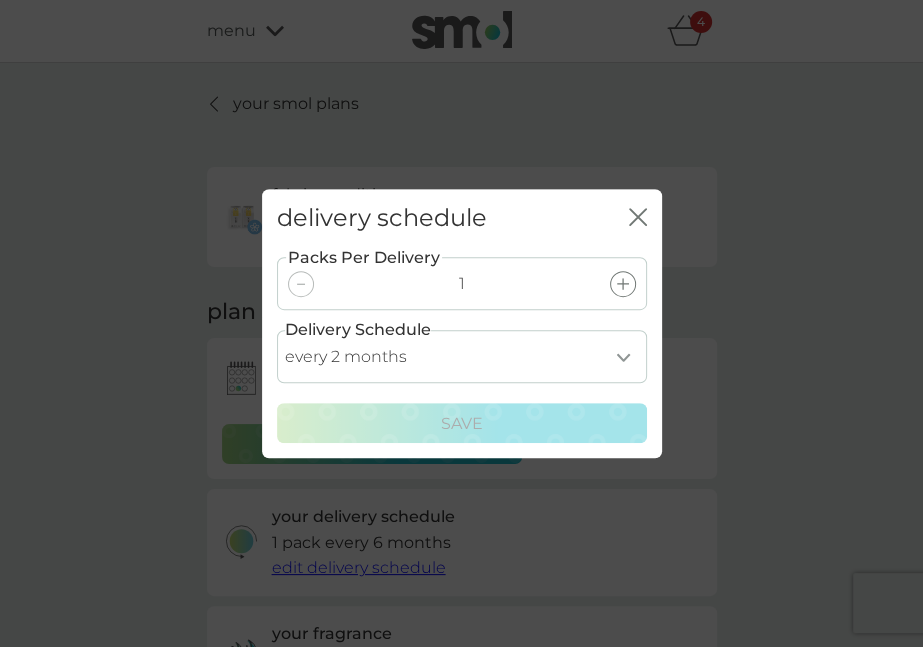 click on "every 1 month every 2 months every 3 months every 4 months every 5 months every 6 months every 7 months every 8 months" at bounding box center (462, 356) 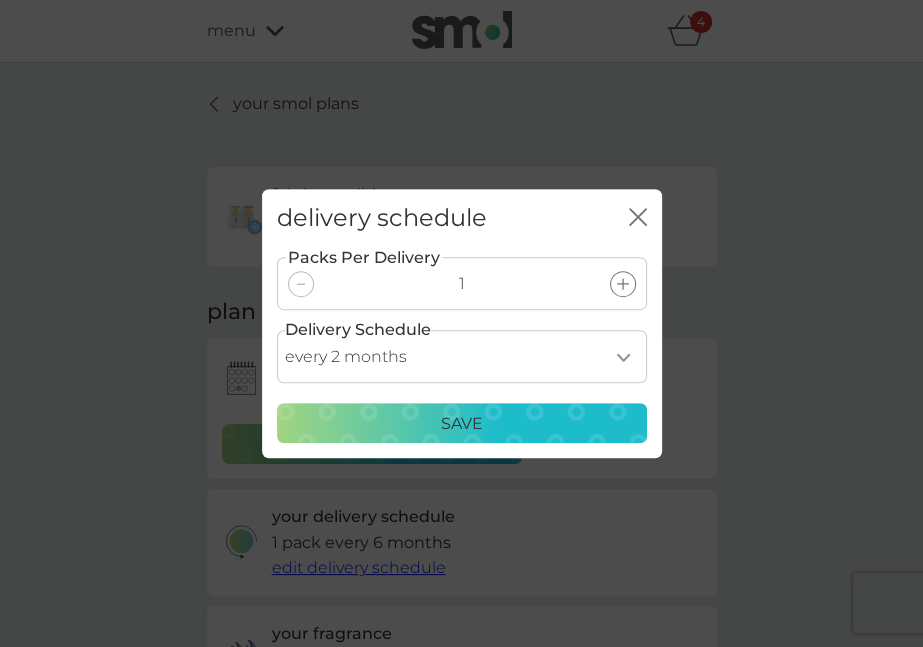 click on "Save" at bounding box center [462, 424] 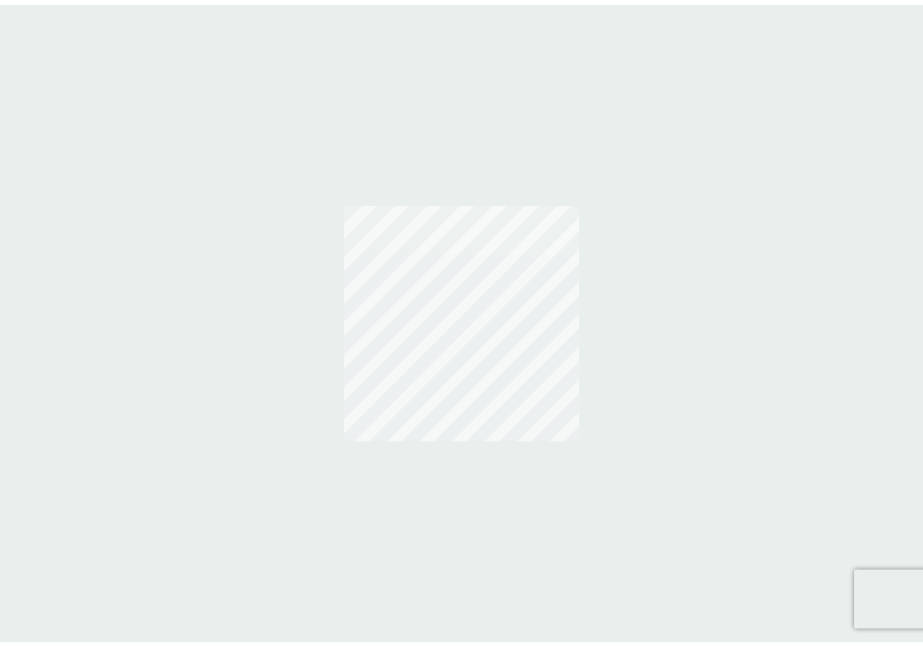 scroll, scrollTop: 0, scrollLeft: 0, axis: both 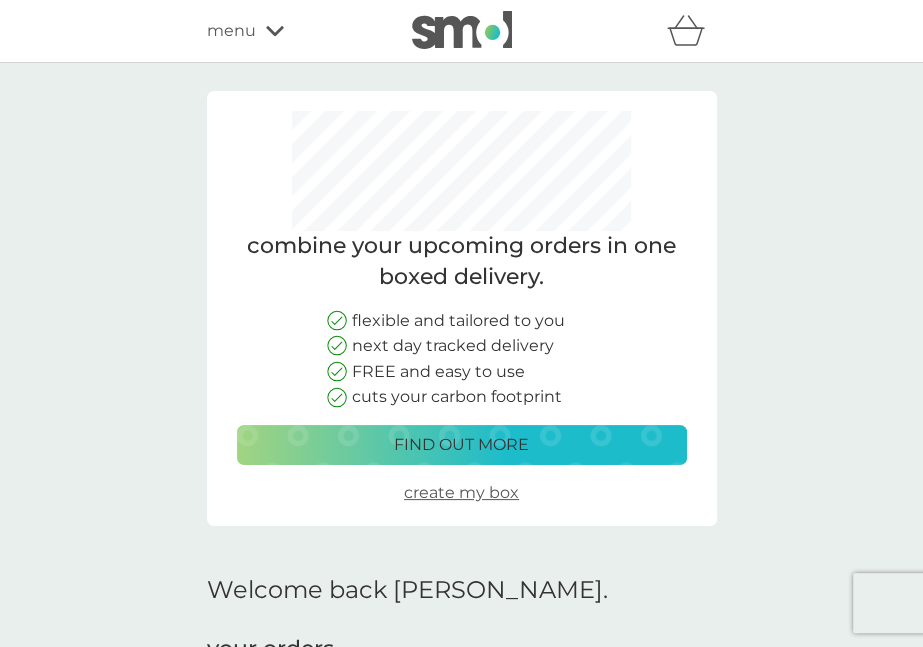 click on "create my box" at bounding box center [461, 492] 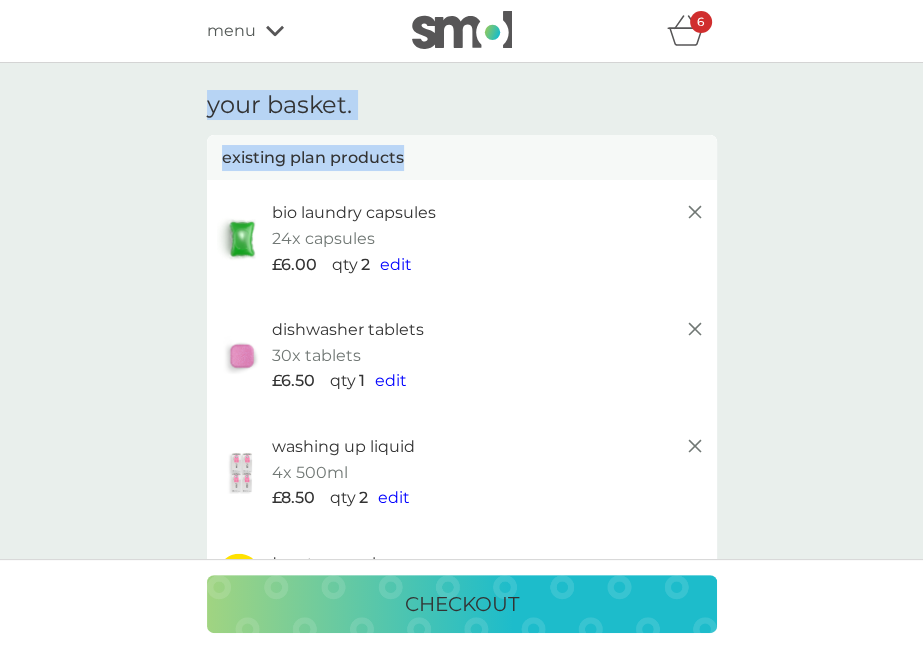 drag, startPoint x: 921, startPoint y: 61, endPoint x: 922, endPoint y: 97, distance: 36.013885 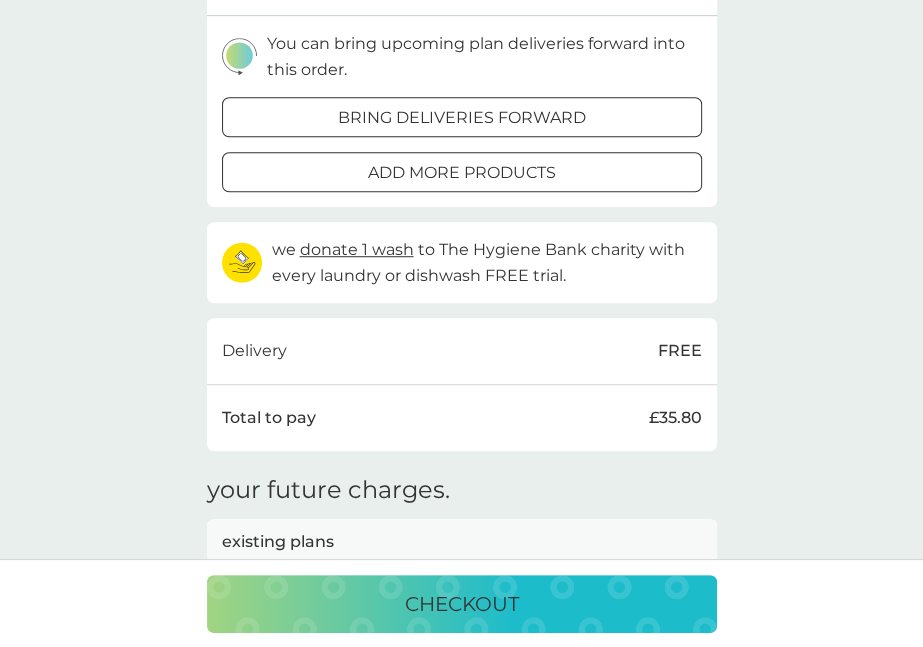 scroll, scrollTop: 707, scrollLeft: 0, axis: vertical 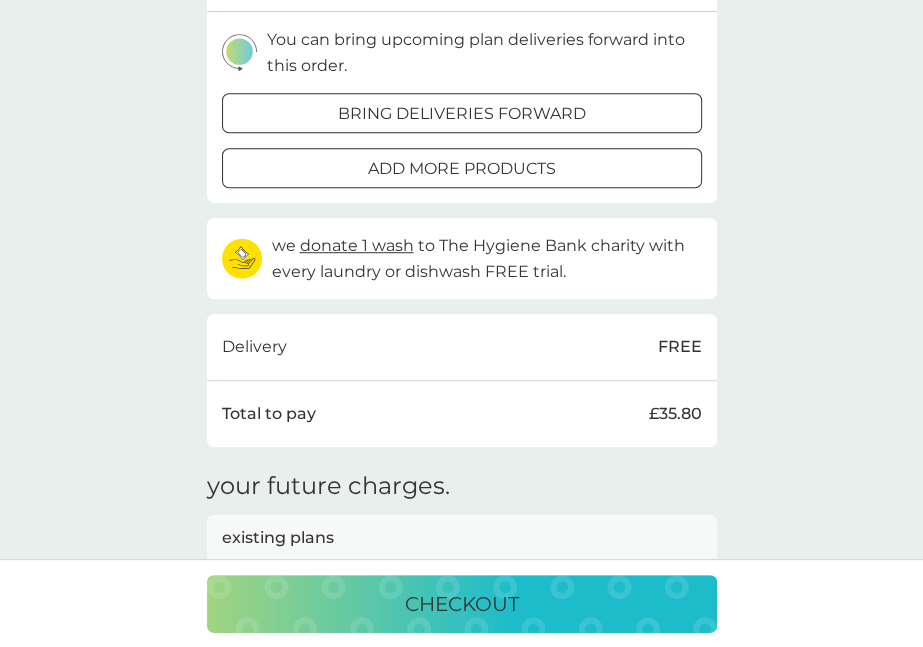 click on "add more products" at bounding box center (462, 169) 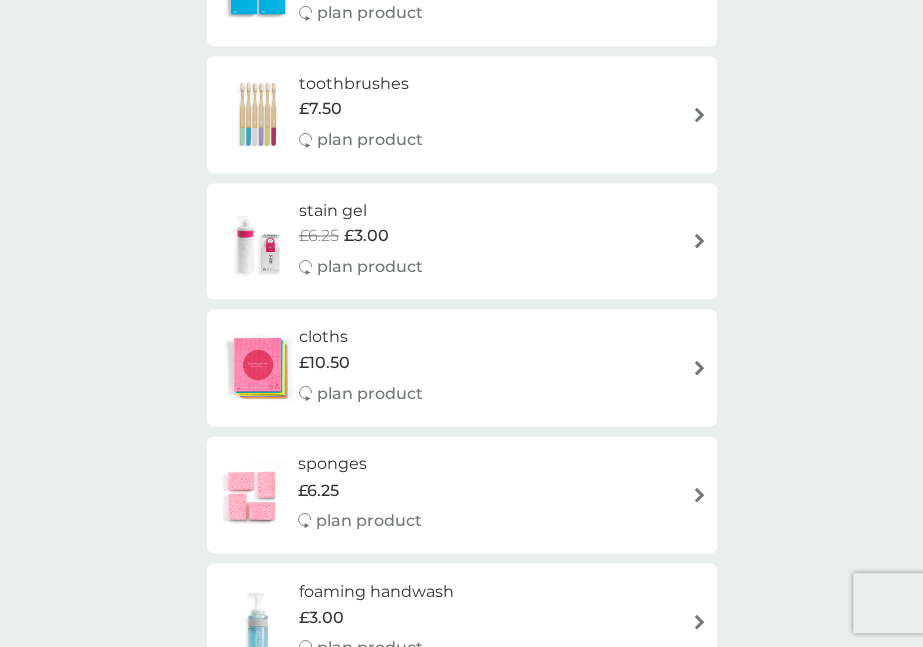 scroll, scrollTop: 1773, scrollLeft: 0, axis: vertical 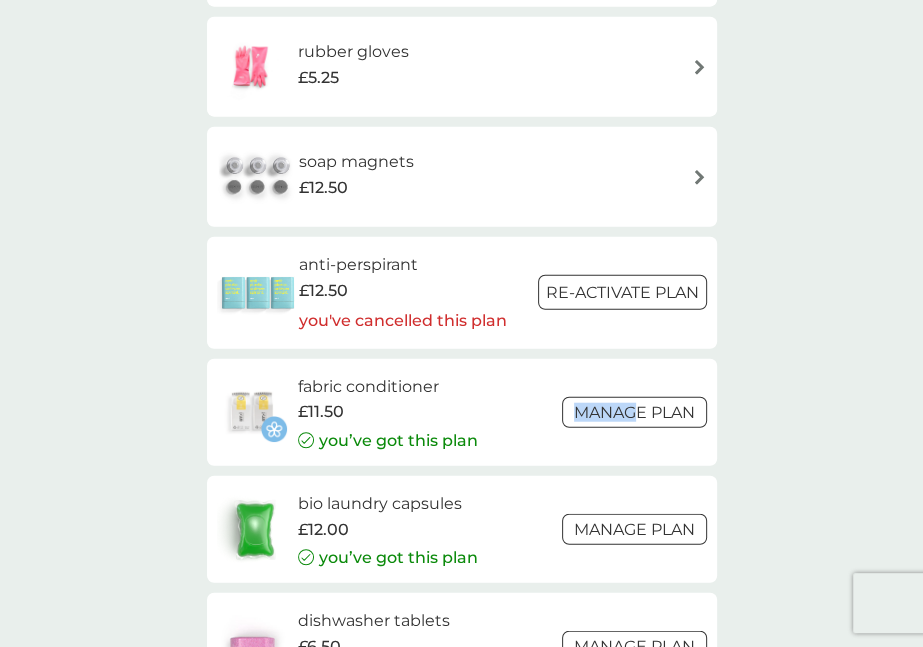 drag, startPoint x: 639, startPoint y: 387, endPoint x: 639, endPoint y: 400, distance: 13 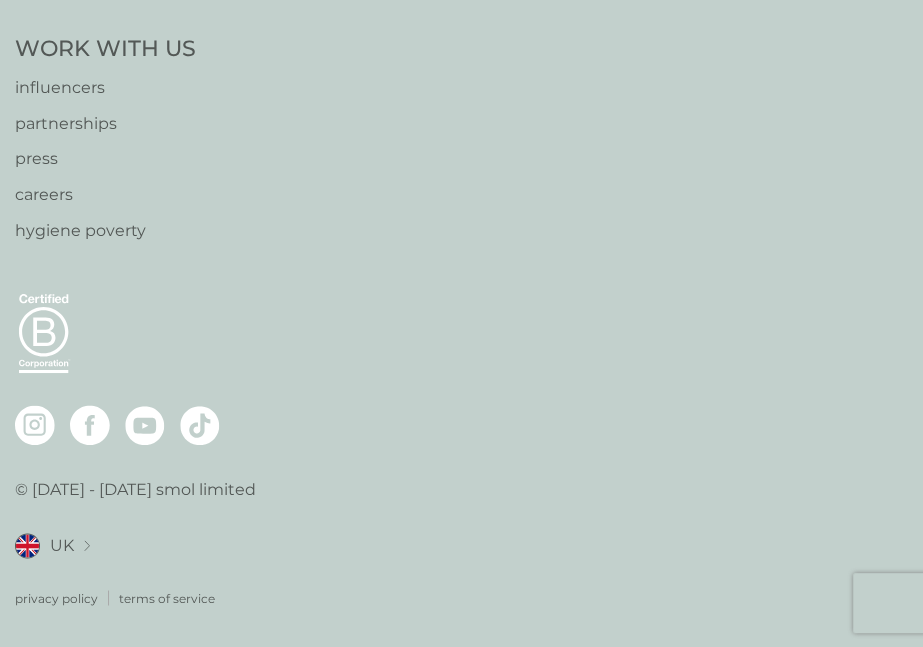 scroll, scrollTop: 0, scrollLeft: 0, axis: both 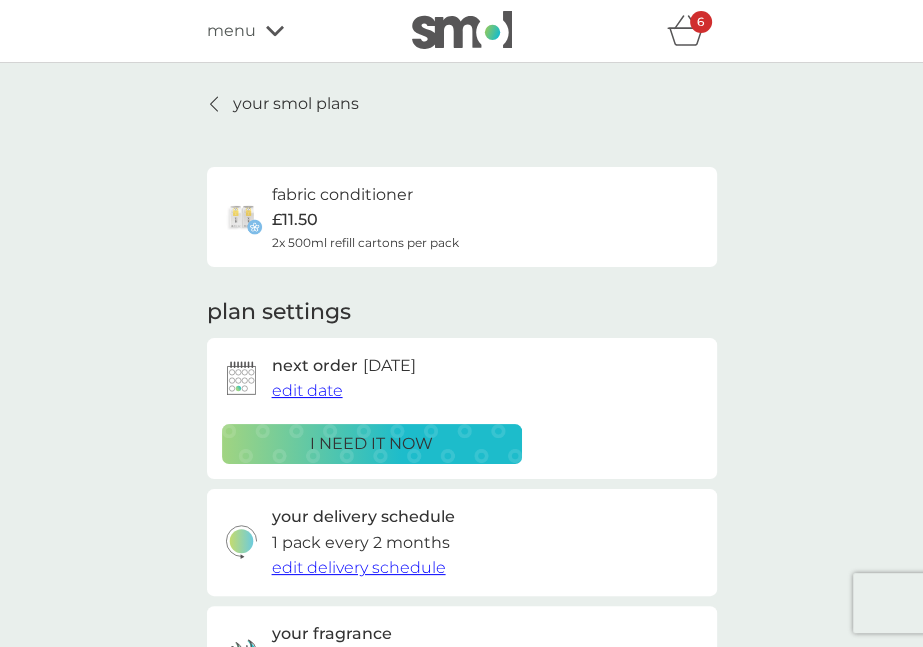 drag, startPoint x: 523, startPoint y: 387, endPoint x: 313, endPoint y: 394, distance: 210.11664 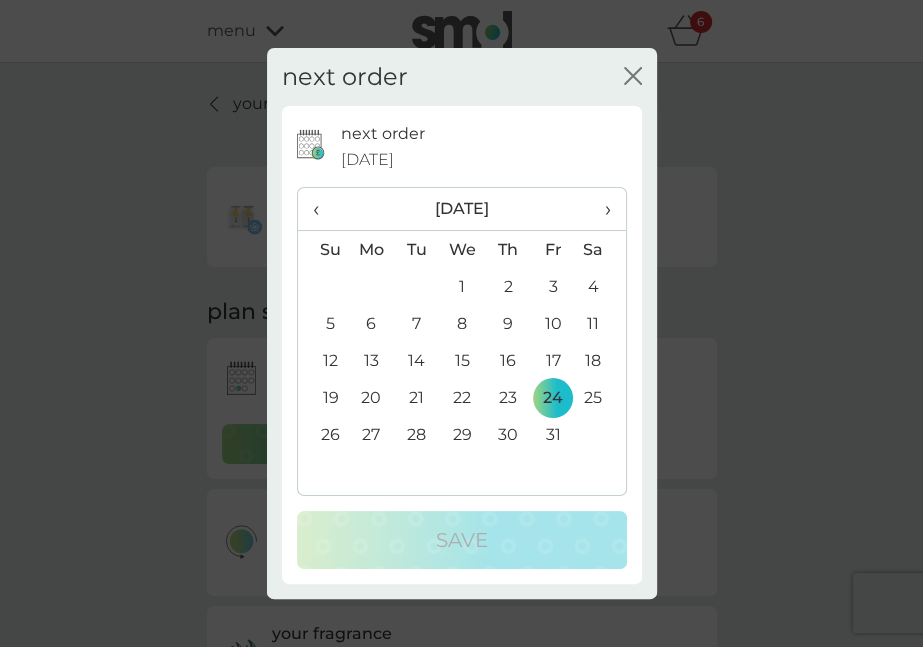click on "‹" at bounding box center (323, 209) 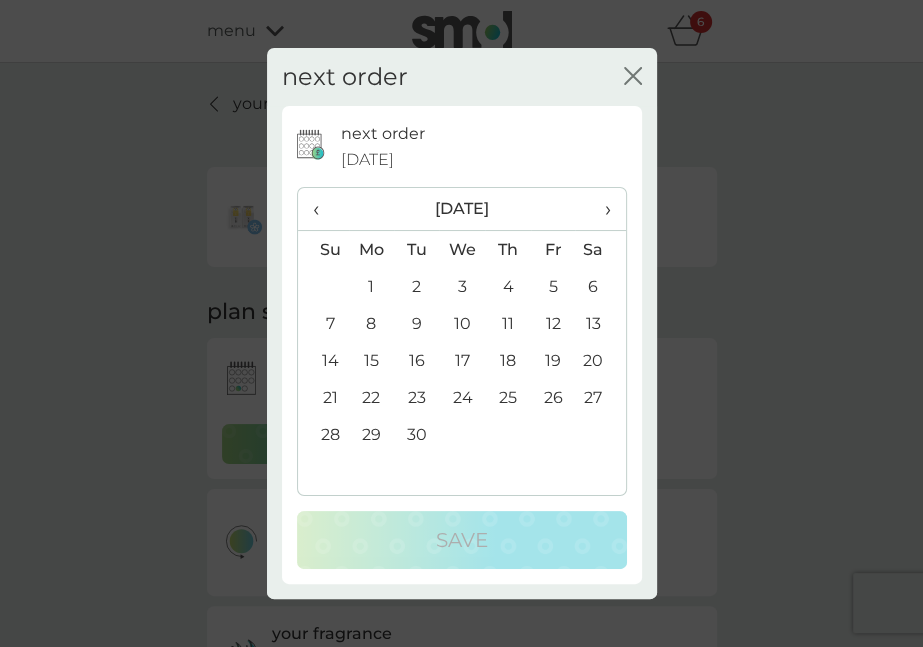 click on "‹" at bounding box center [323, 209] 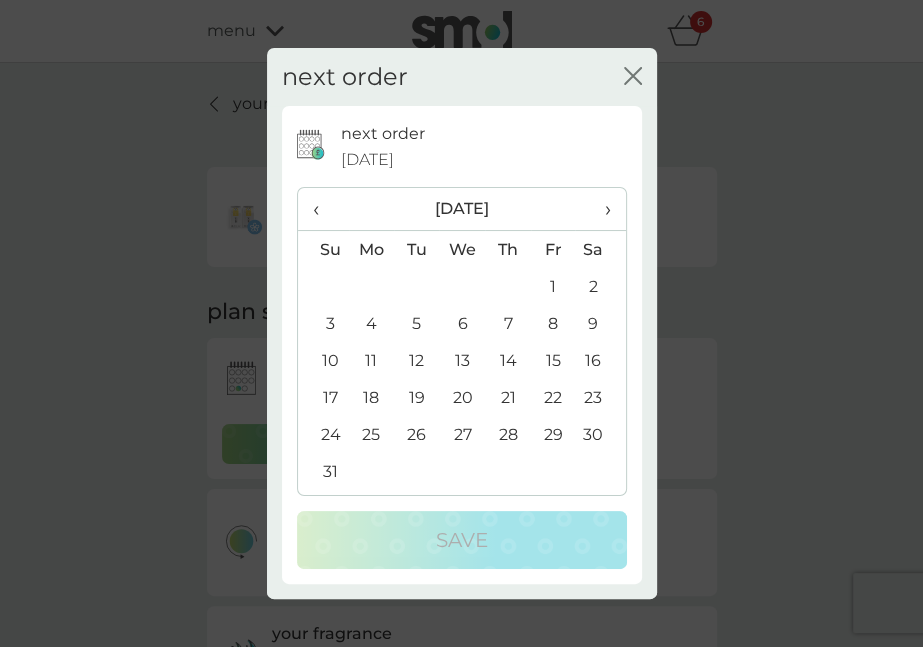 click on "›" at bounding box center [600, 209] 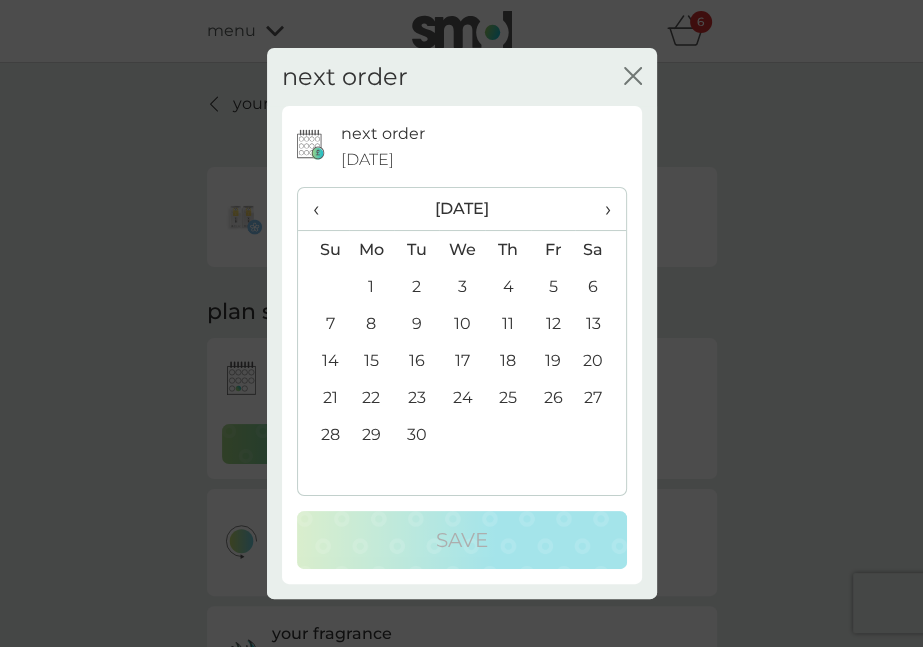 click on "1" at bounding box center (372, 286) 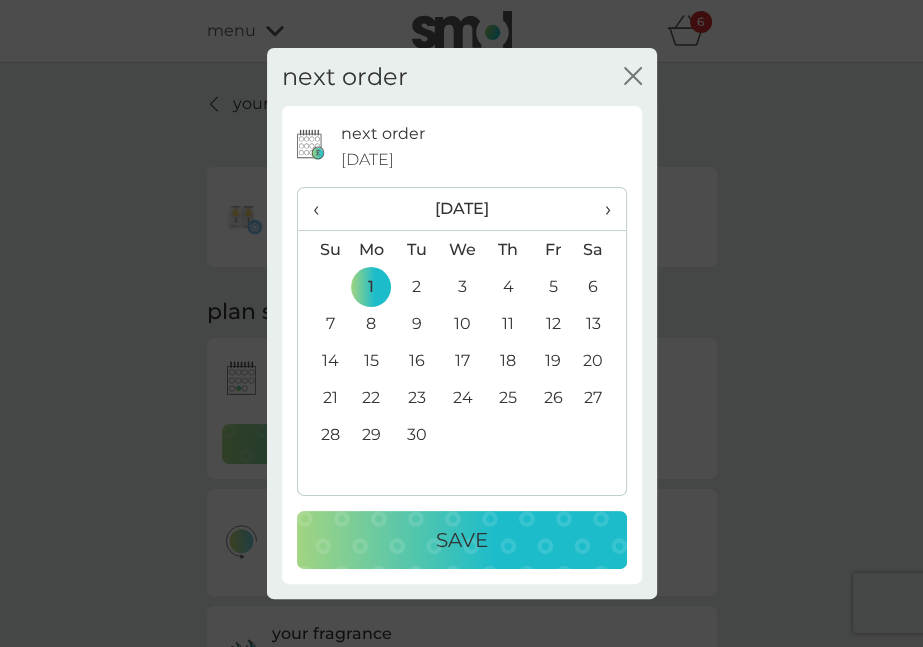click on "Save" at bounding box center [462, 540] 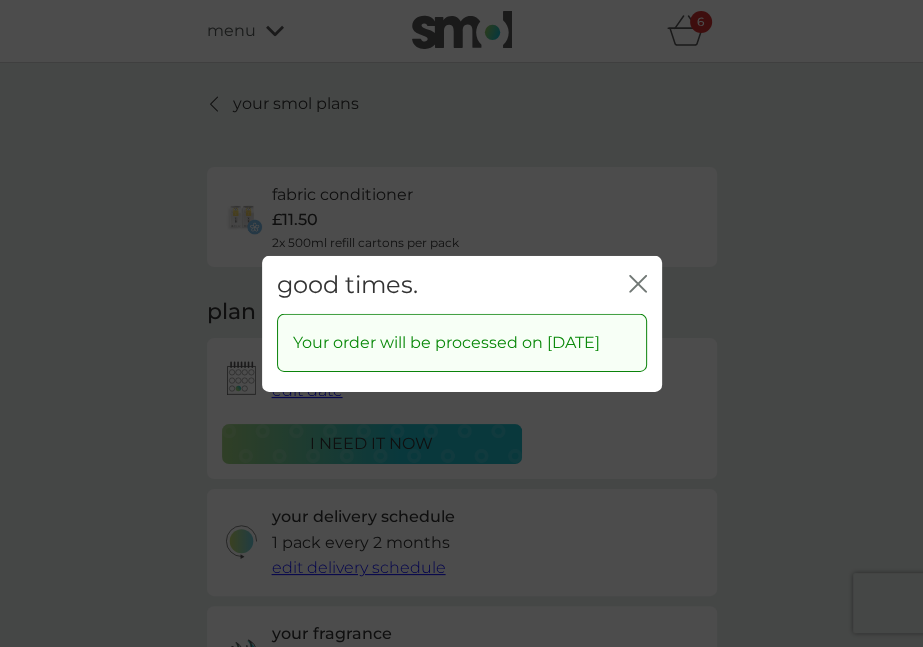 click 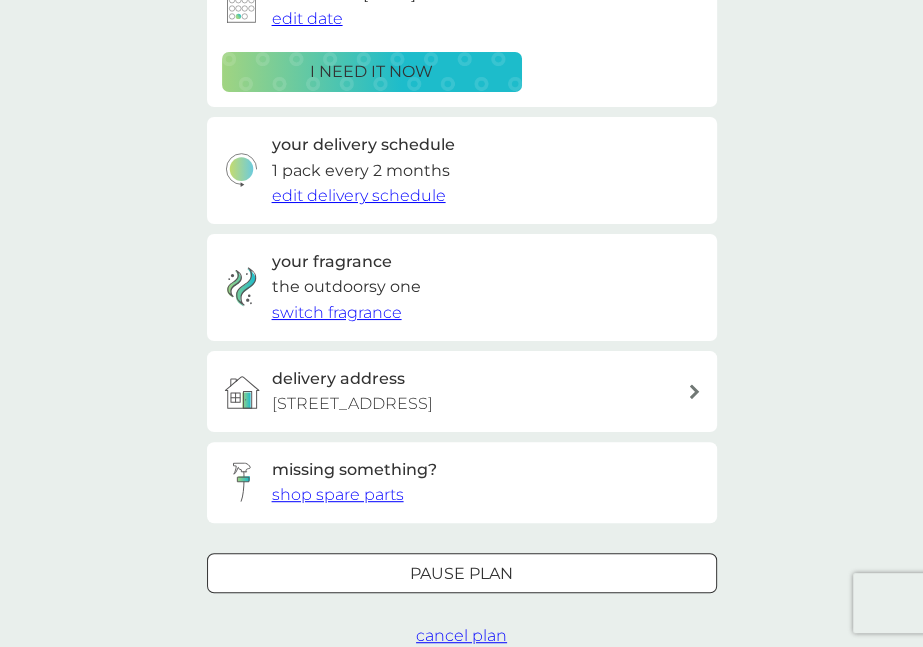 scroll, scrollTop: 380, scrollLeft: 0, axis: vertical 